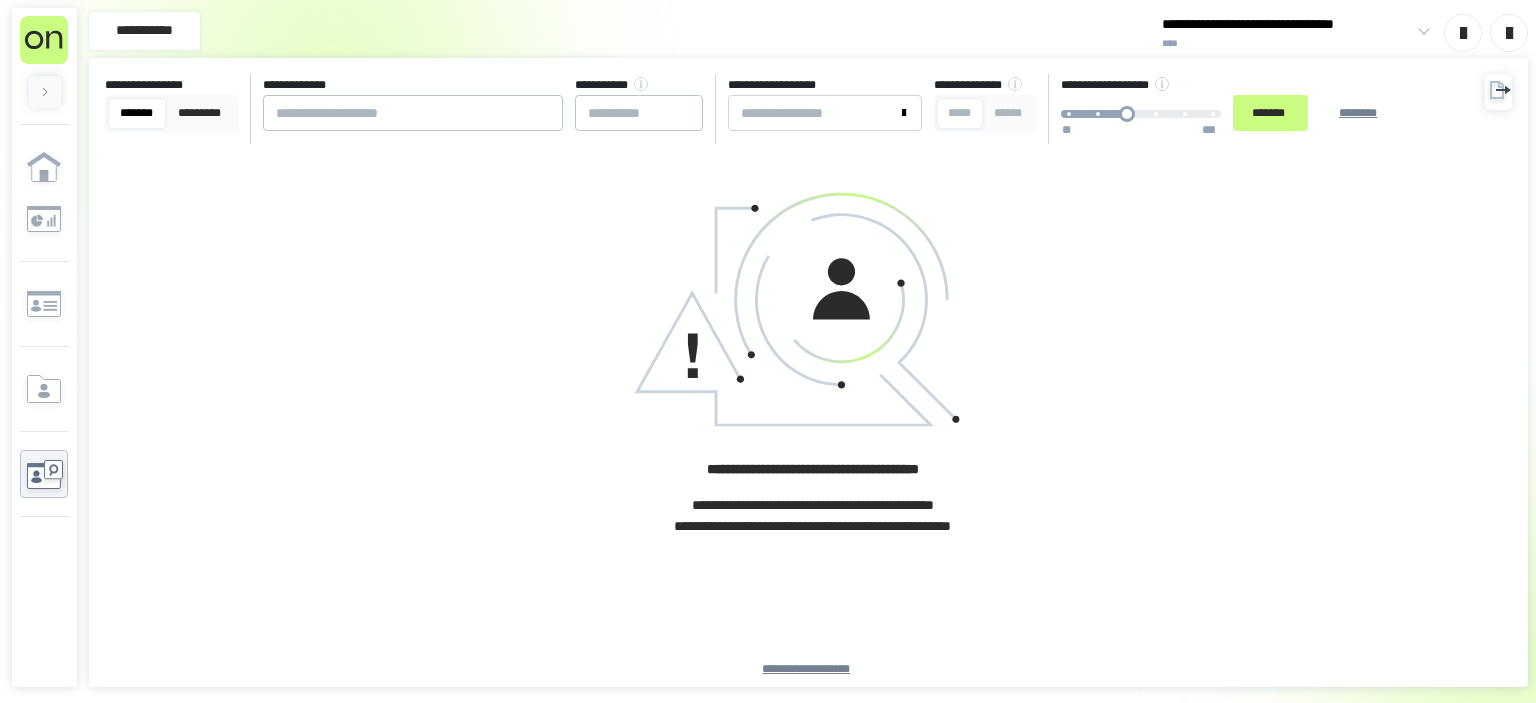 scroll, scrollTop: 0, scrollLeft: 0, axis: both 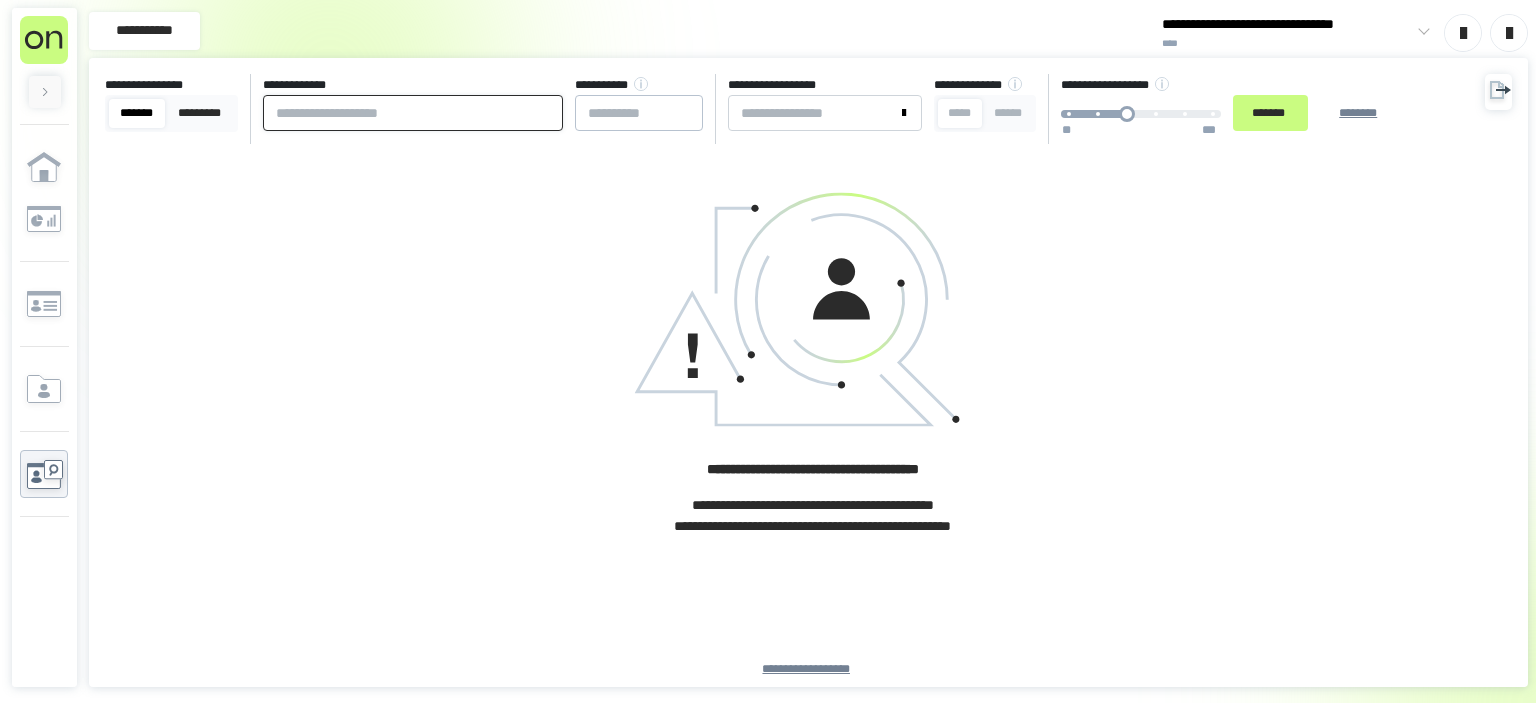 paste on "**********" 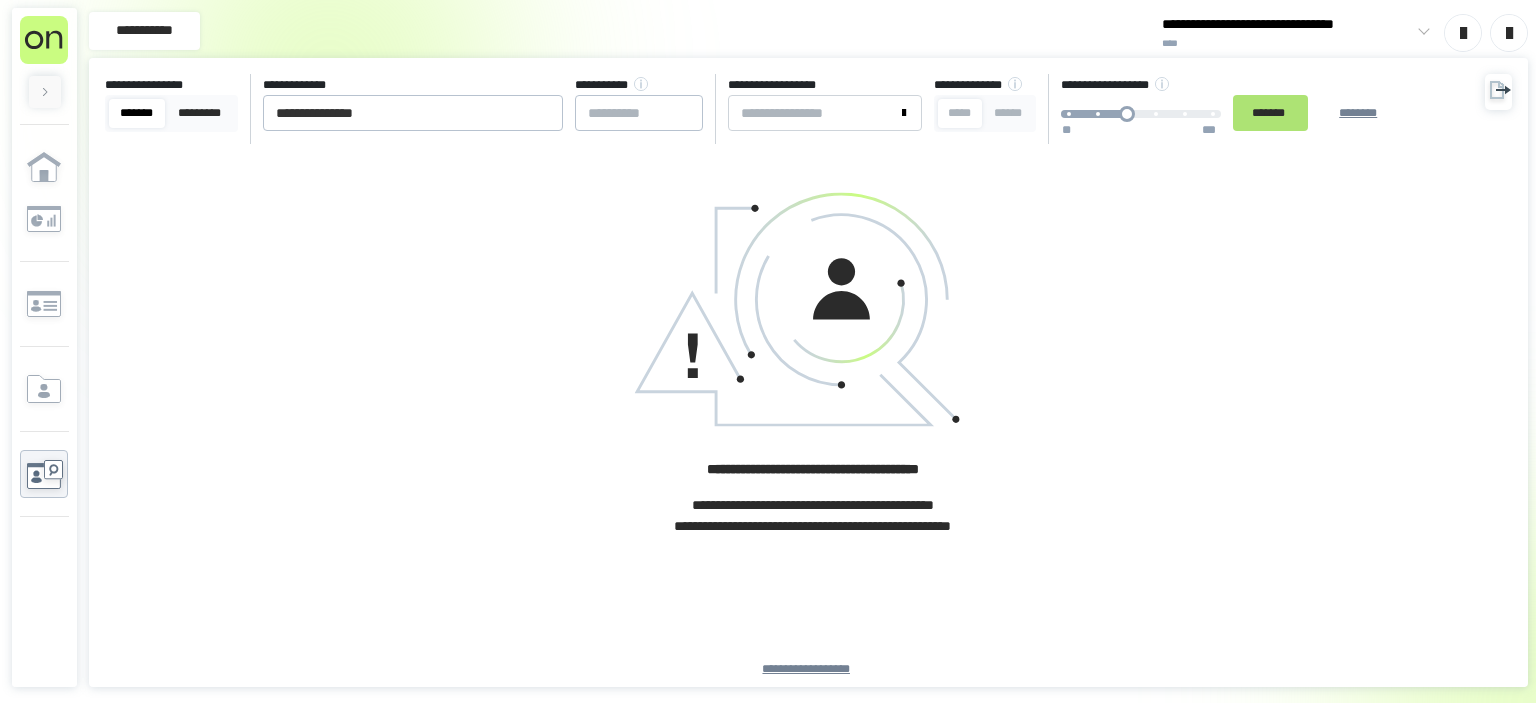 click on "*******" at bounding box center [1270, 113] 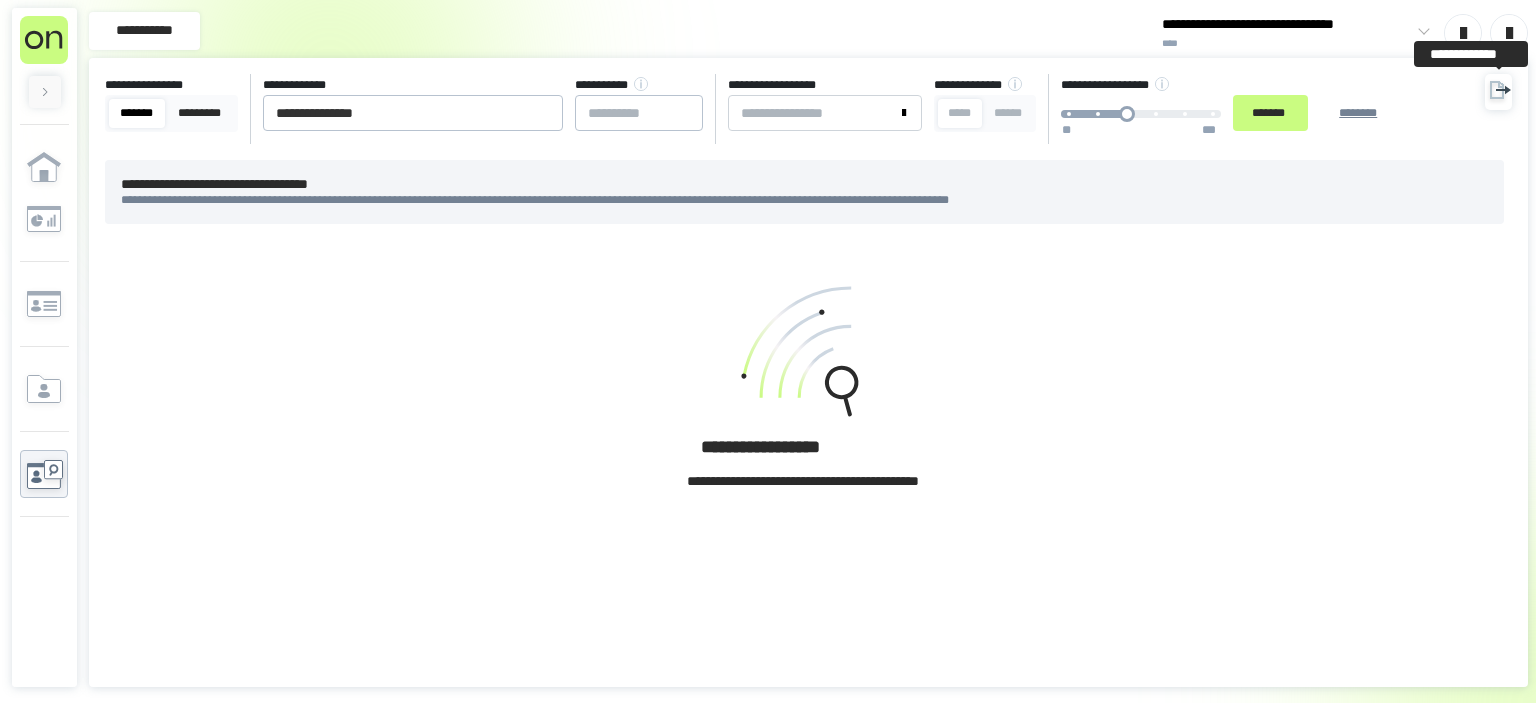drag, startPoint x: 1499, startPoint y: 94, endPoint x: 1486, endPoint y: 110, distance: 20.615528 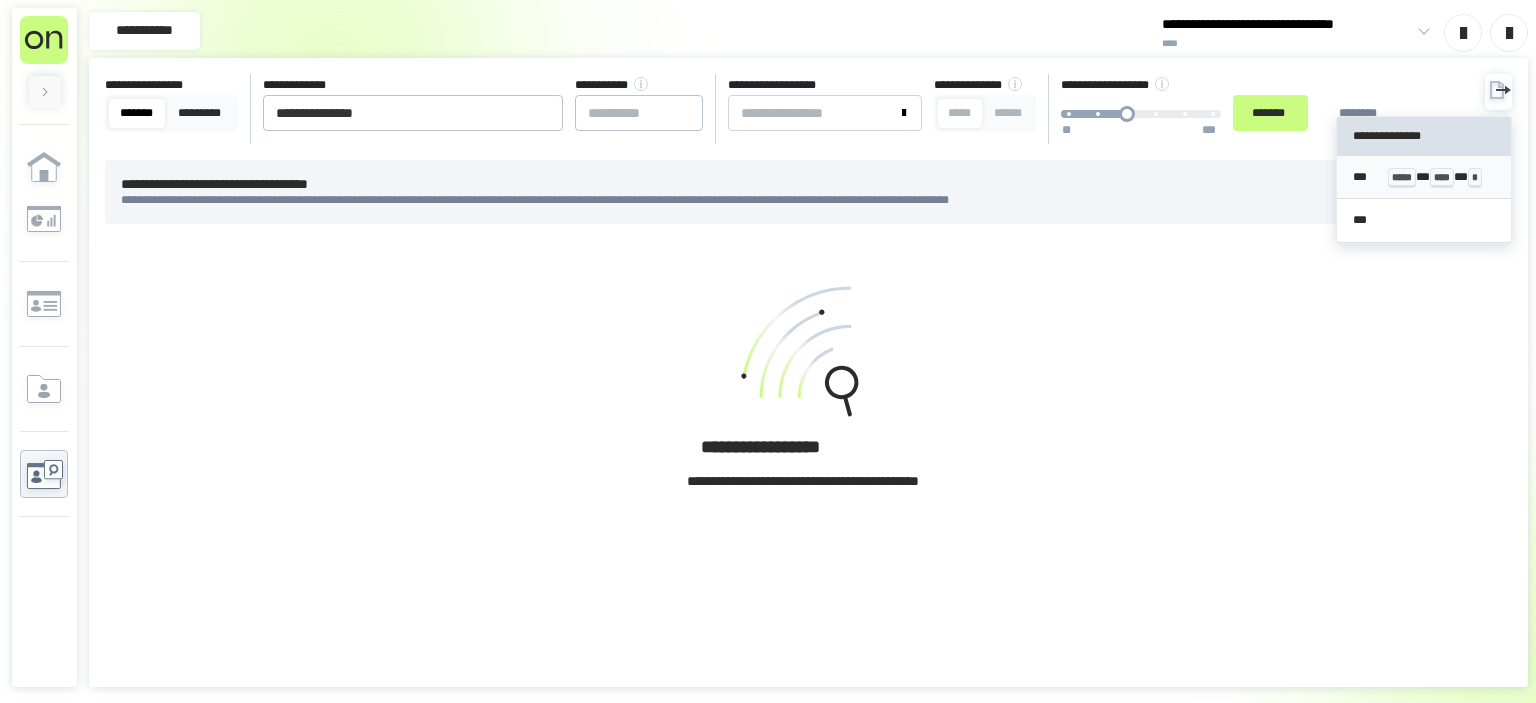 click on "*** ***** * **** *   *" at bounding box center (1424, 177) 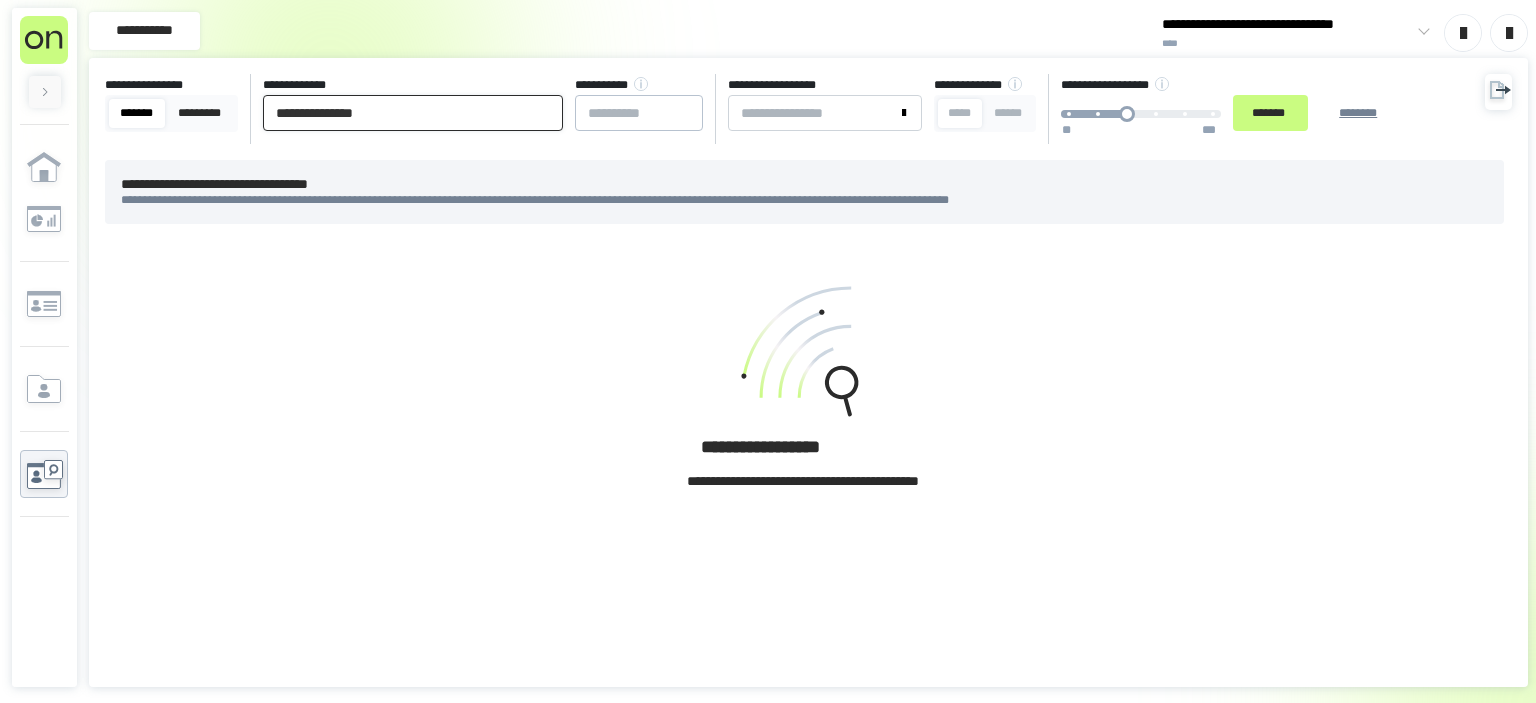drag, startPoint x: 461, startPoint y: 114, endPoint x: 0, endPoint y: 151, distance: 462.48242 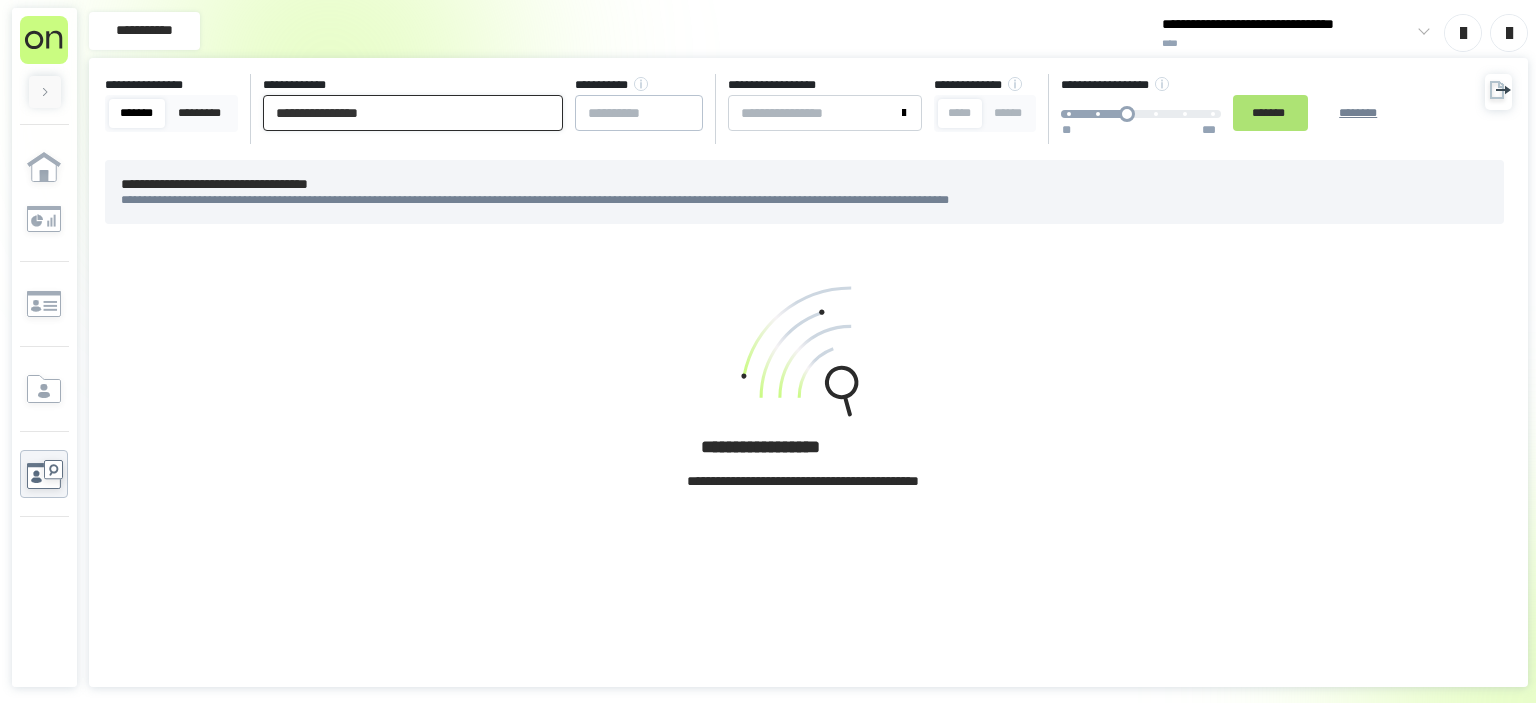 type on "**********" 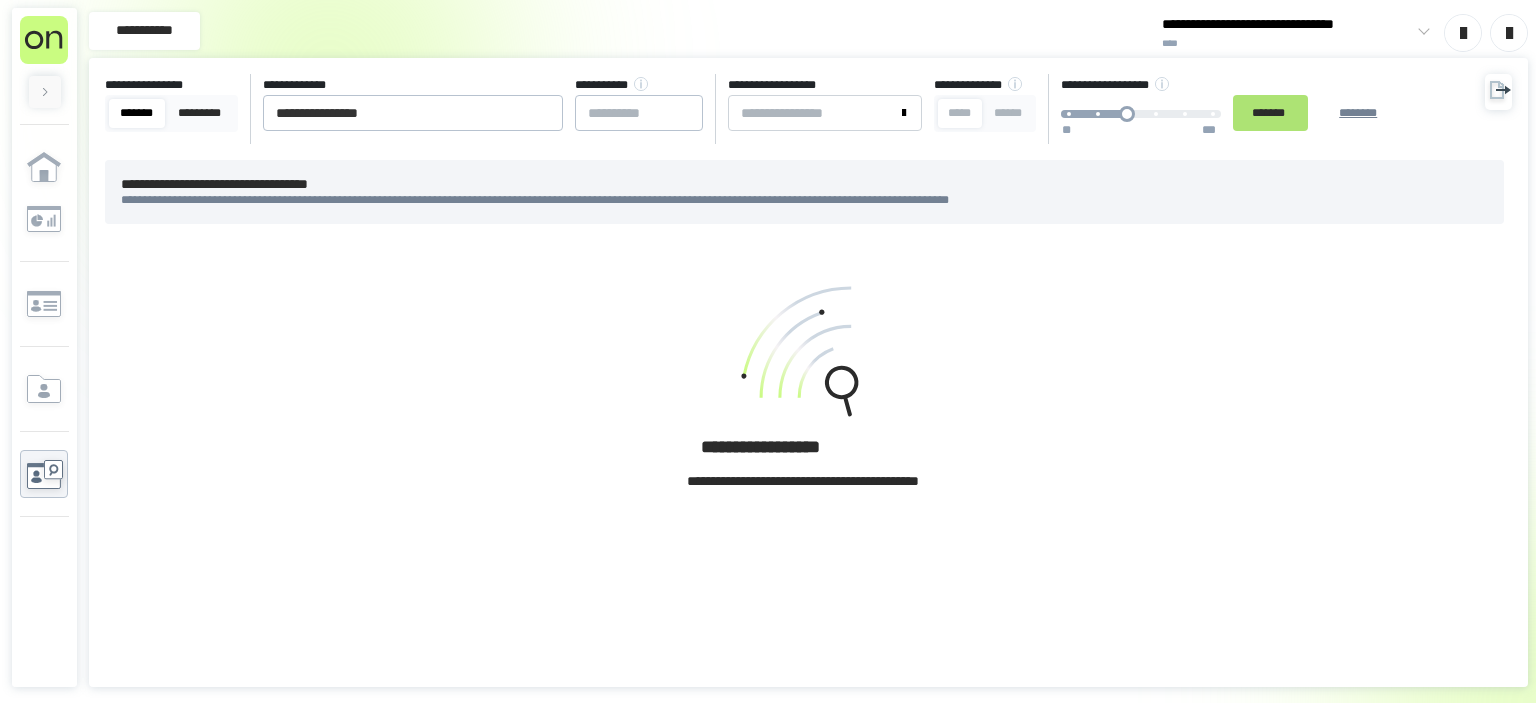 drag, startPoint x: 1325, startPoint y: 107, endPoint x: 1294, endPoint y: 130, distance: 38.600517 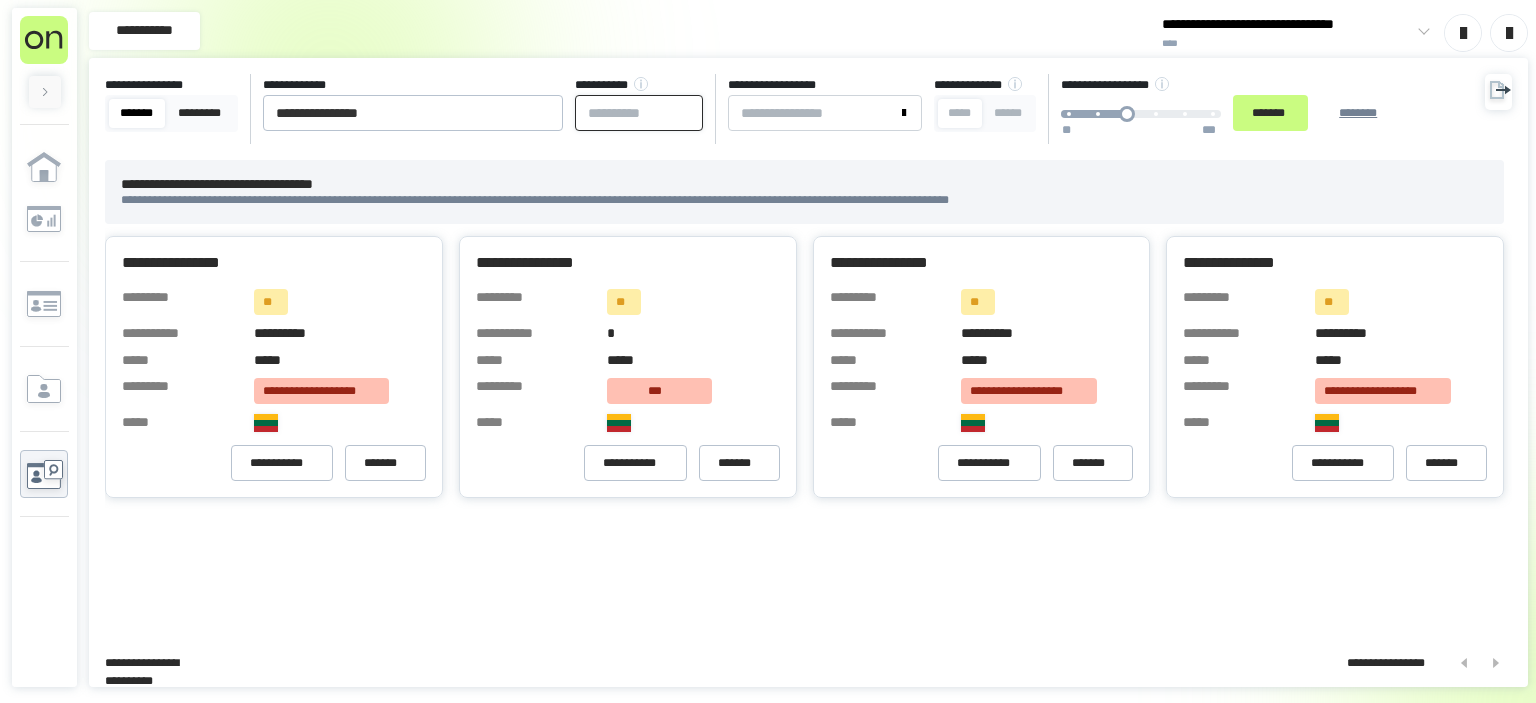 click at bounding box center (639, 113) 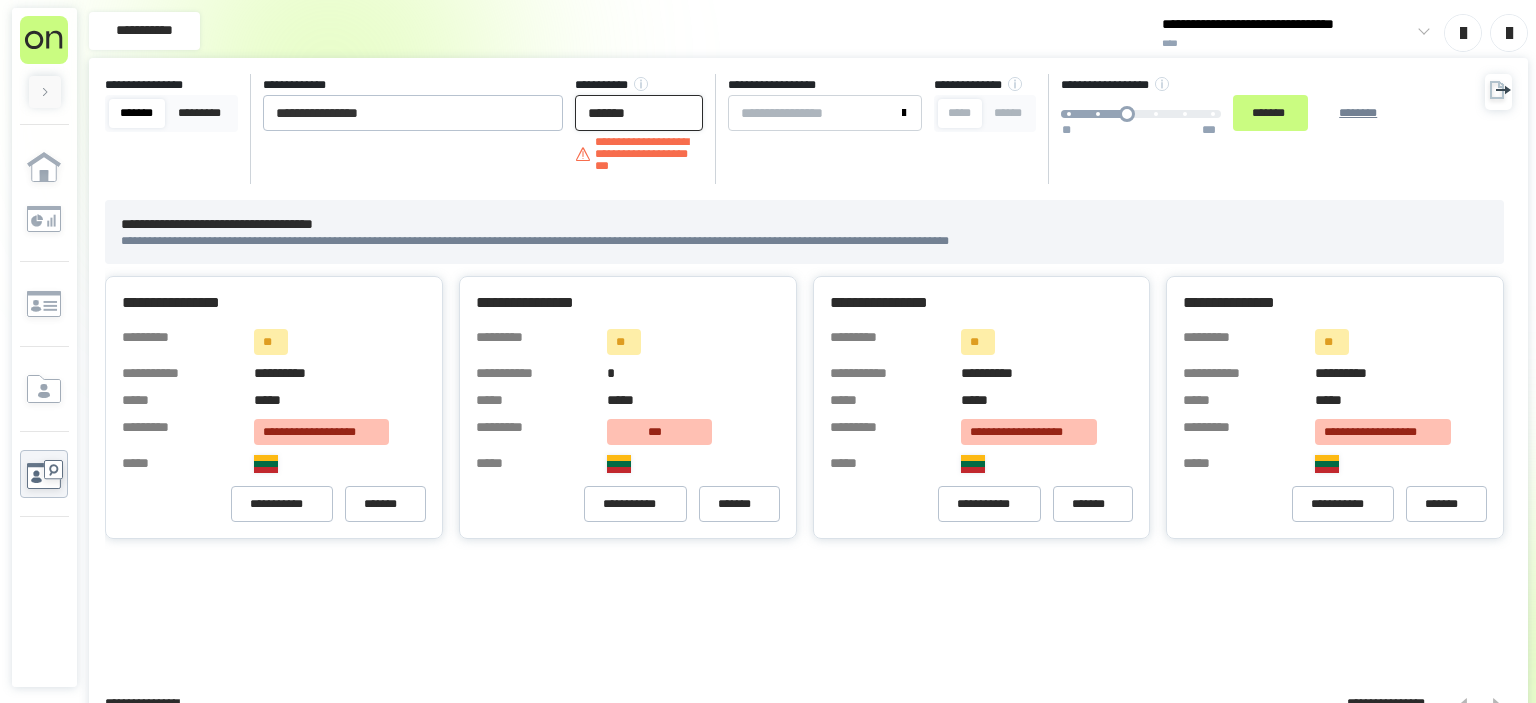click on "*******" at bounding box center [639, 113] 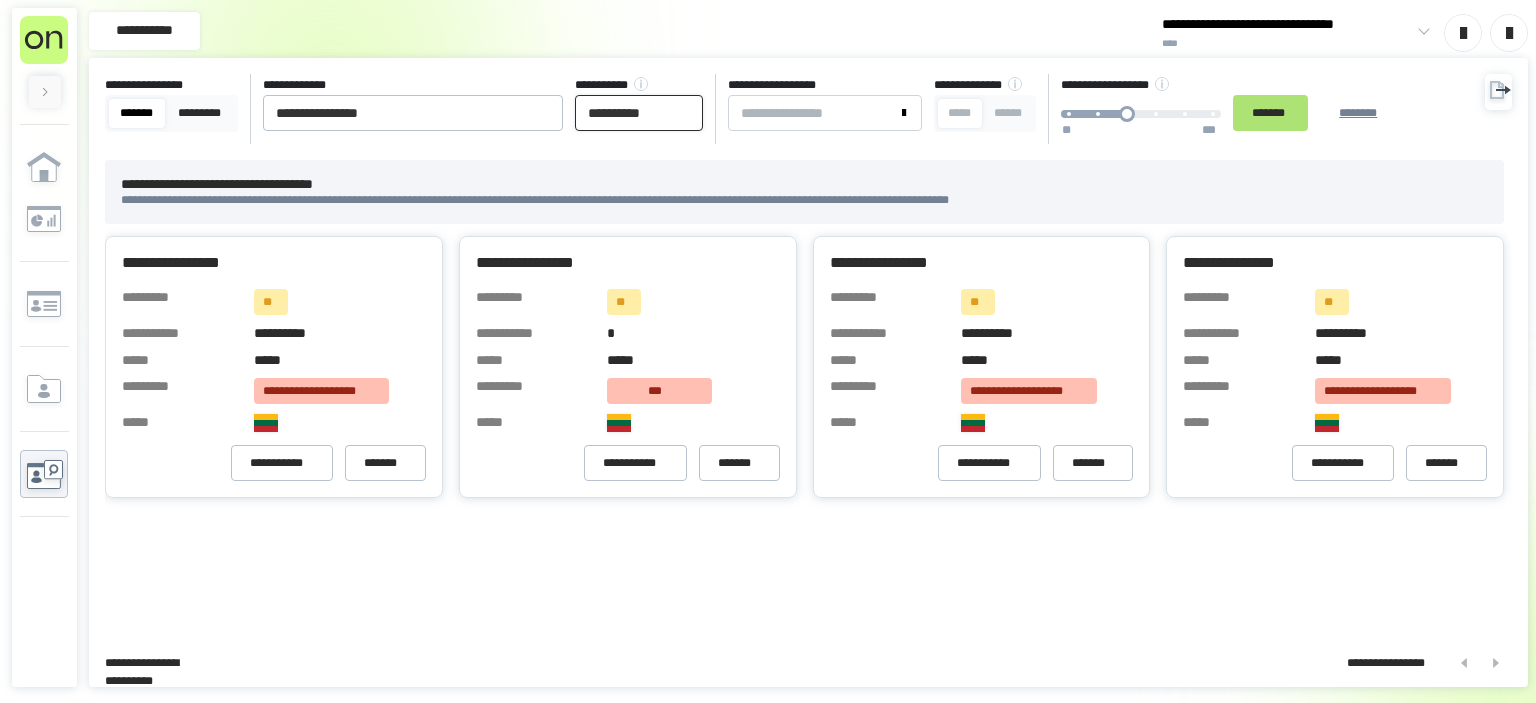 type on "**********" 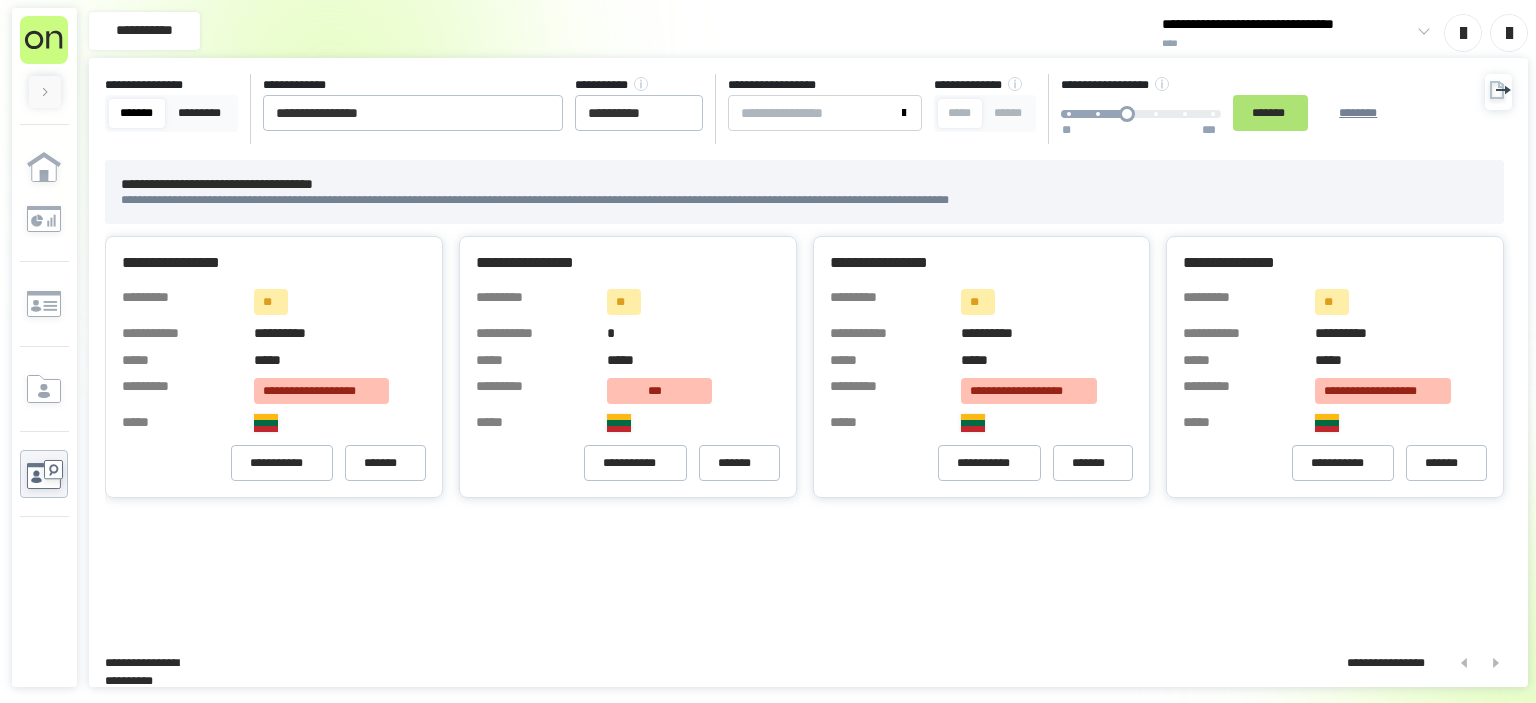 click on "*******" at bounding box center (1270, 113) 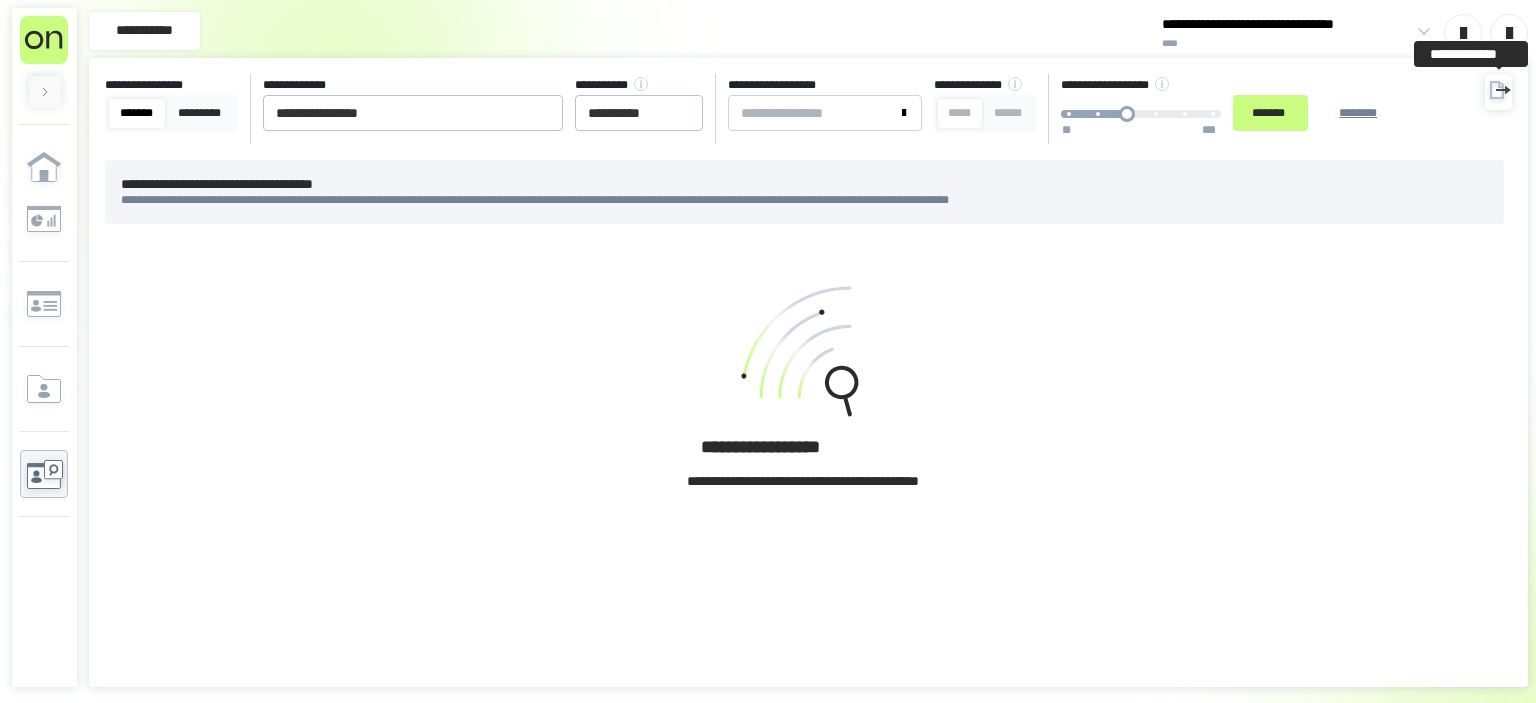 drag, startPoint x: 1499, startPoint y: 93, endPoint x: 1482, endPoint y: 105, distance: 20.808653 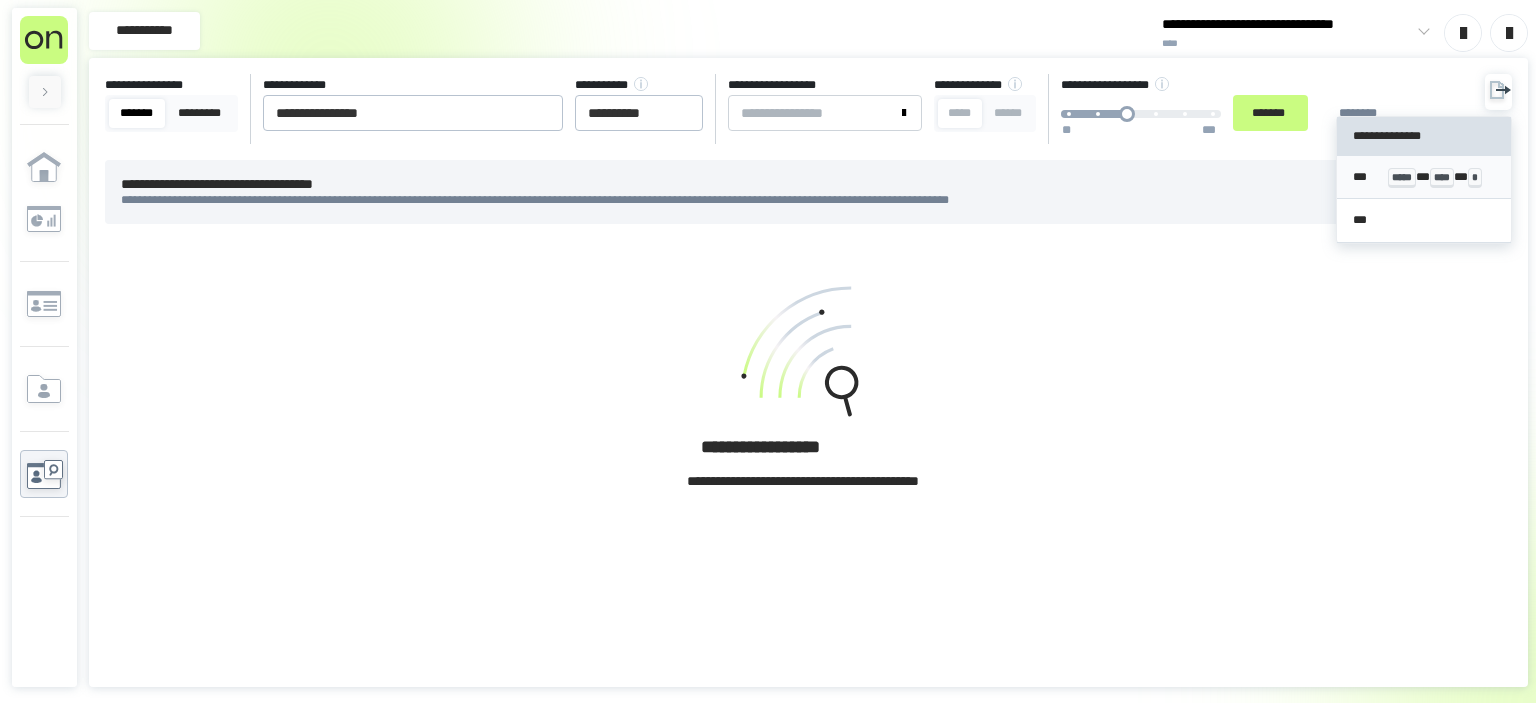 click on "*** ***** * **** *   *" at bounding box center [1424, 177] 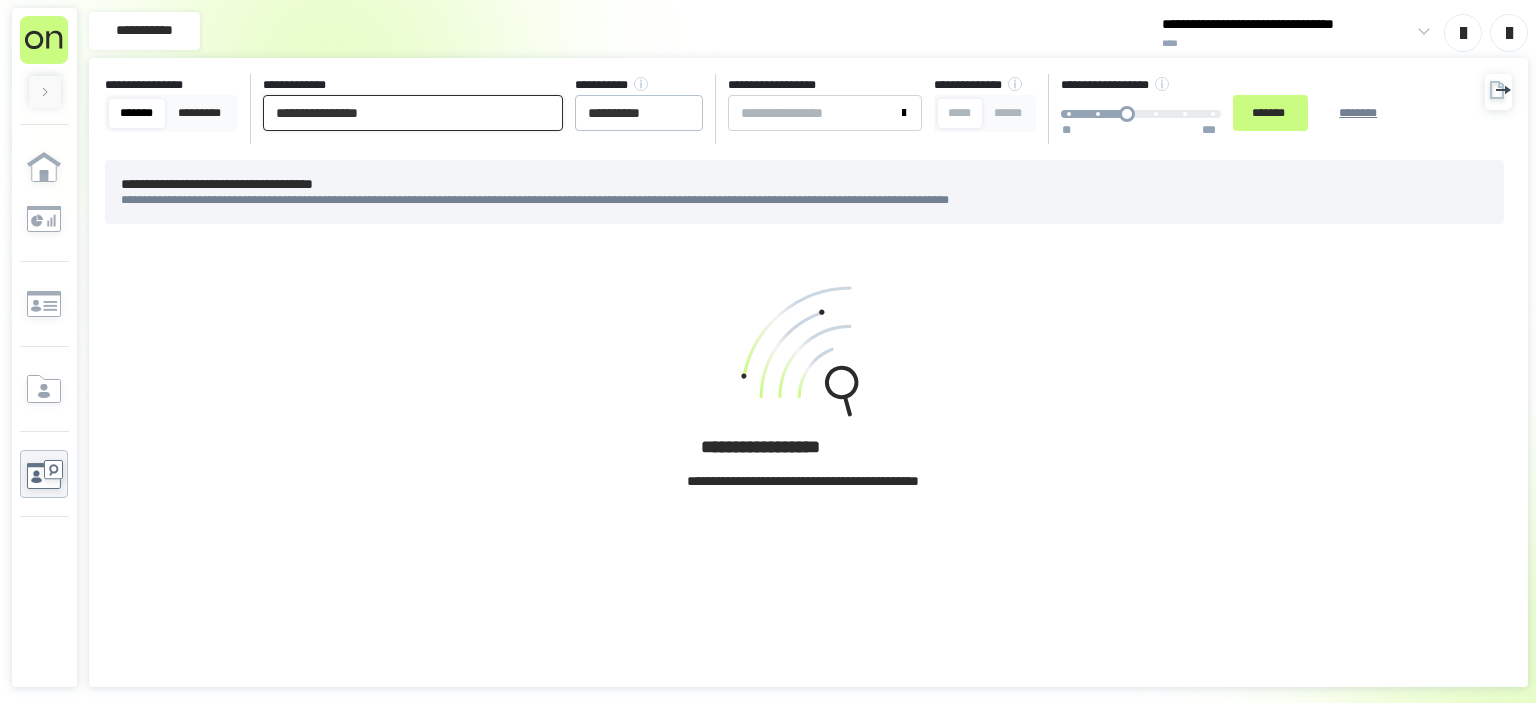 drag, startPoint x: 474, startPoint y: 114, endPoint x: 8, endPoint y: 136, distance: 466.519 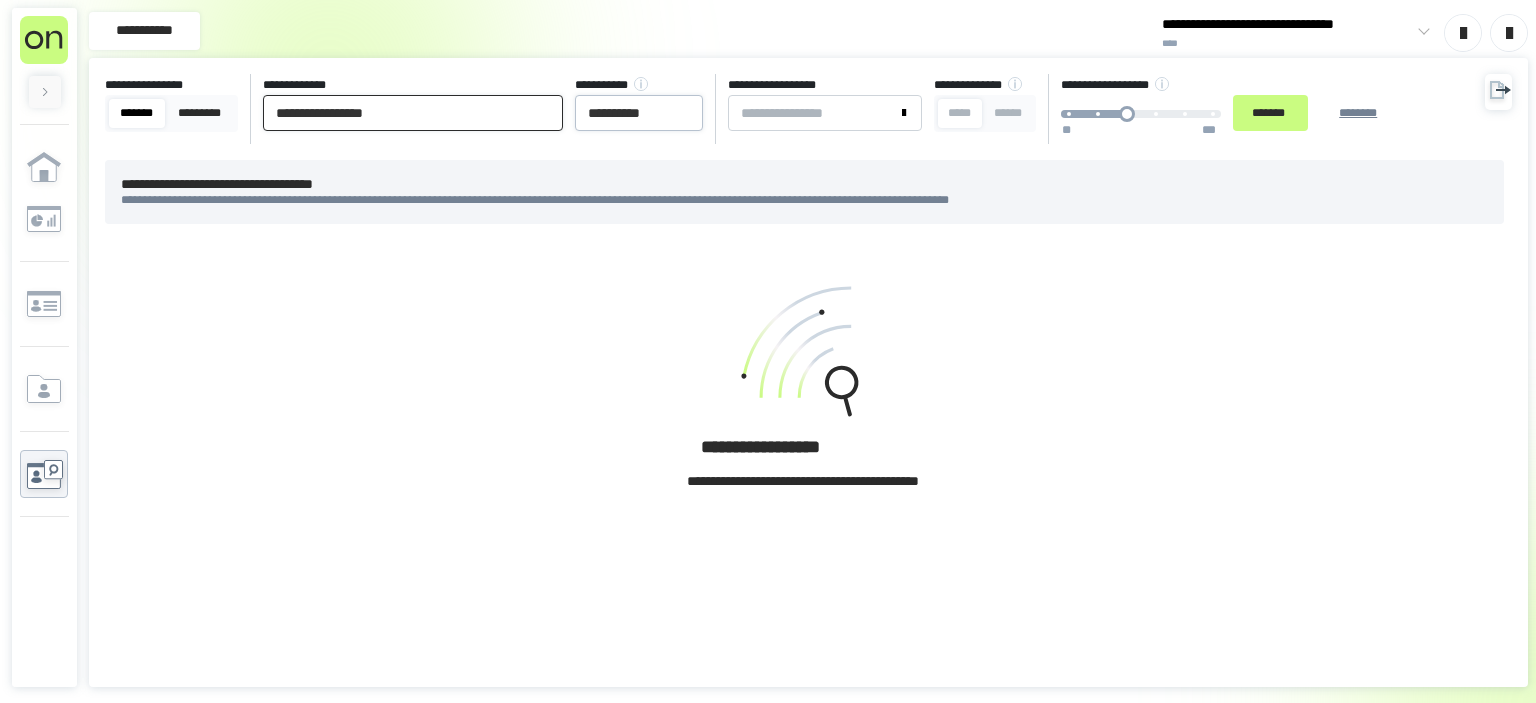 type on "**********" 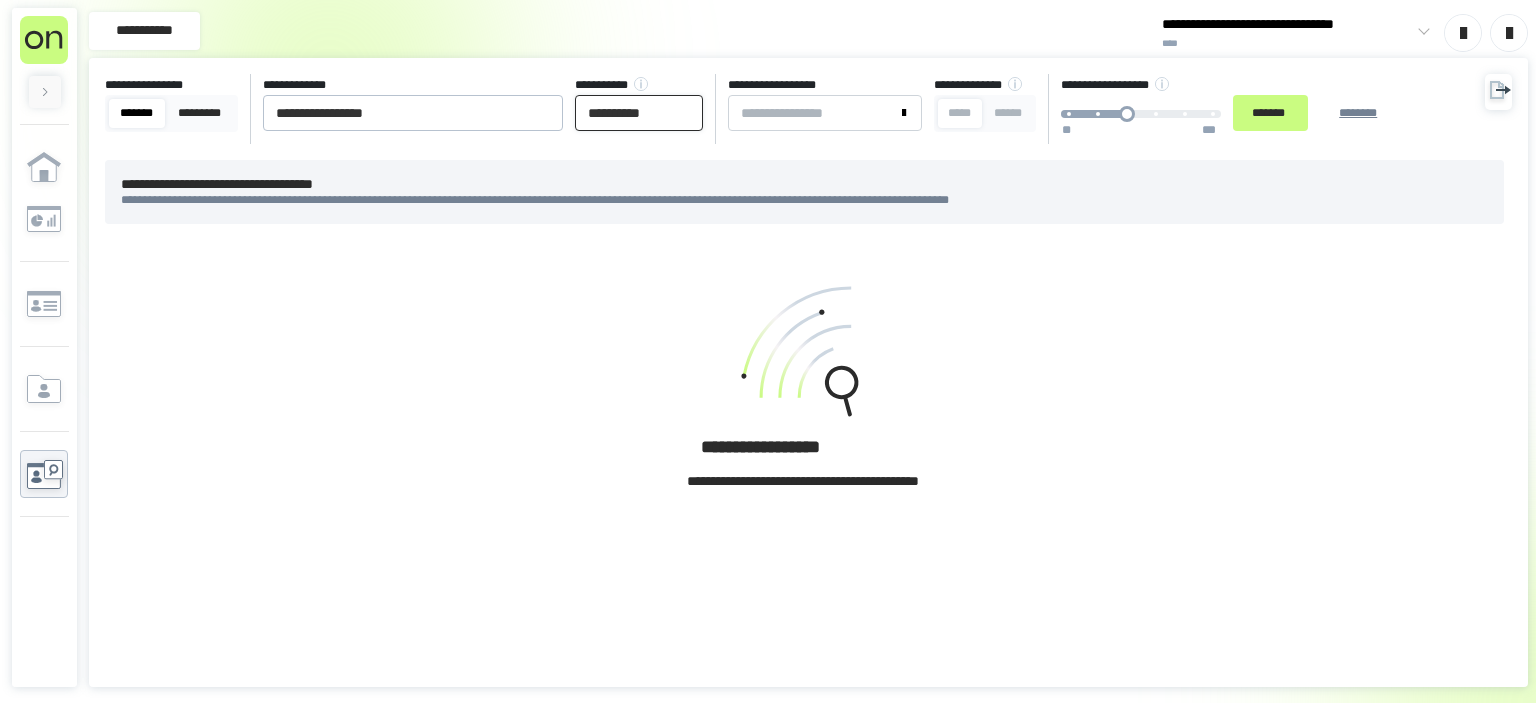 drag, startPoint x: 680, startPoint y: 107, endPoint x: 410, endPoint y: 114, distance: 270.09073 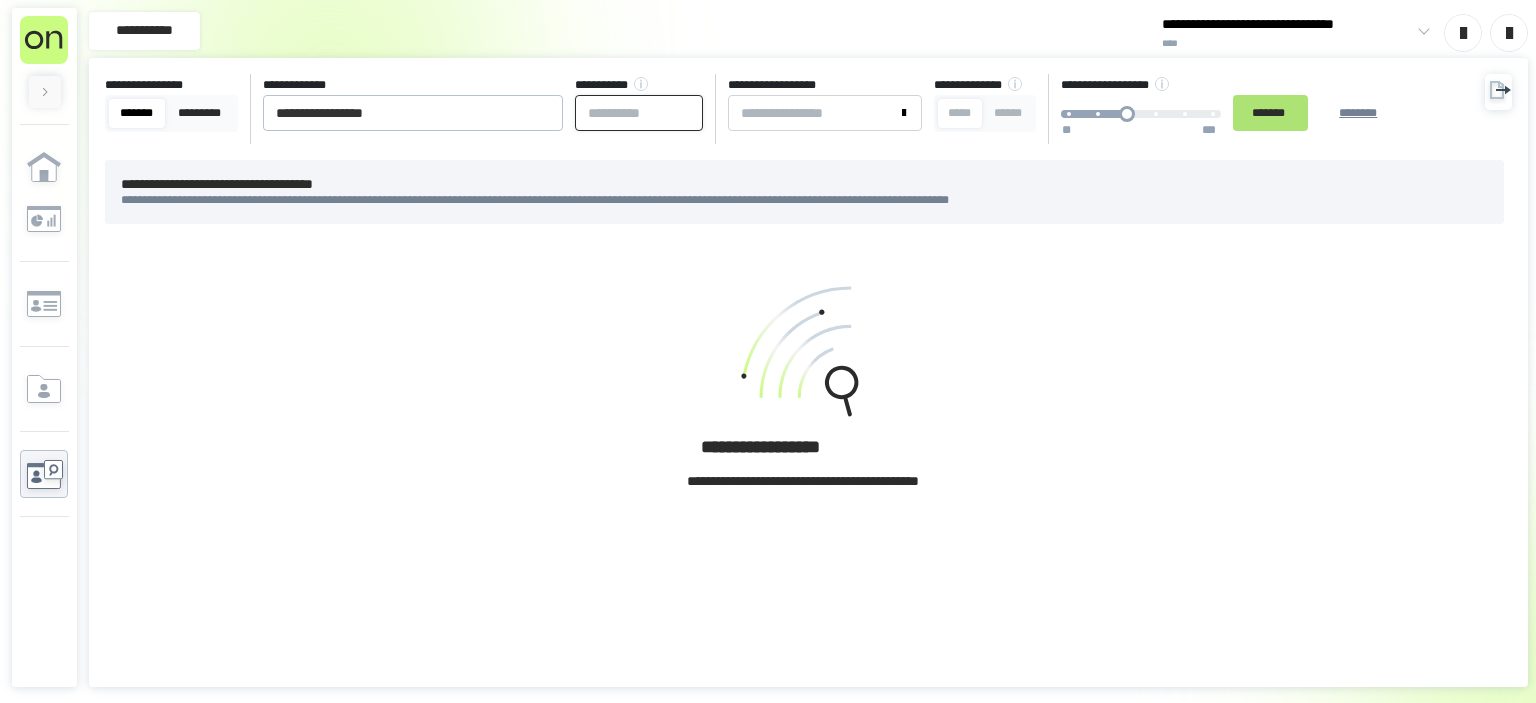 type 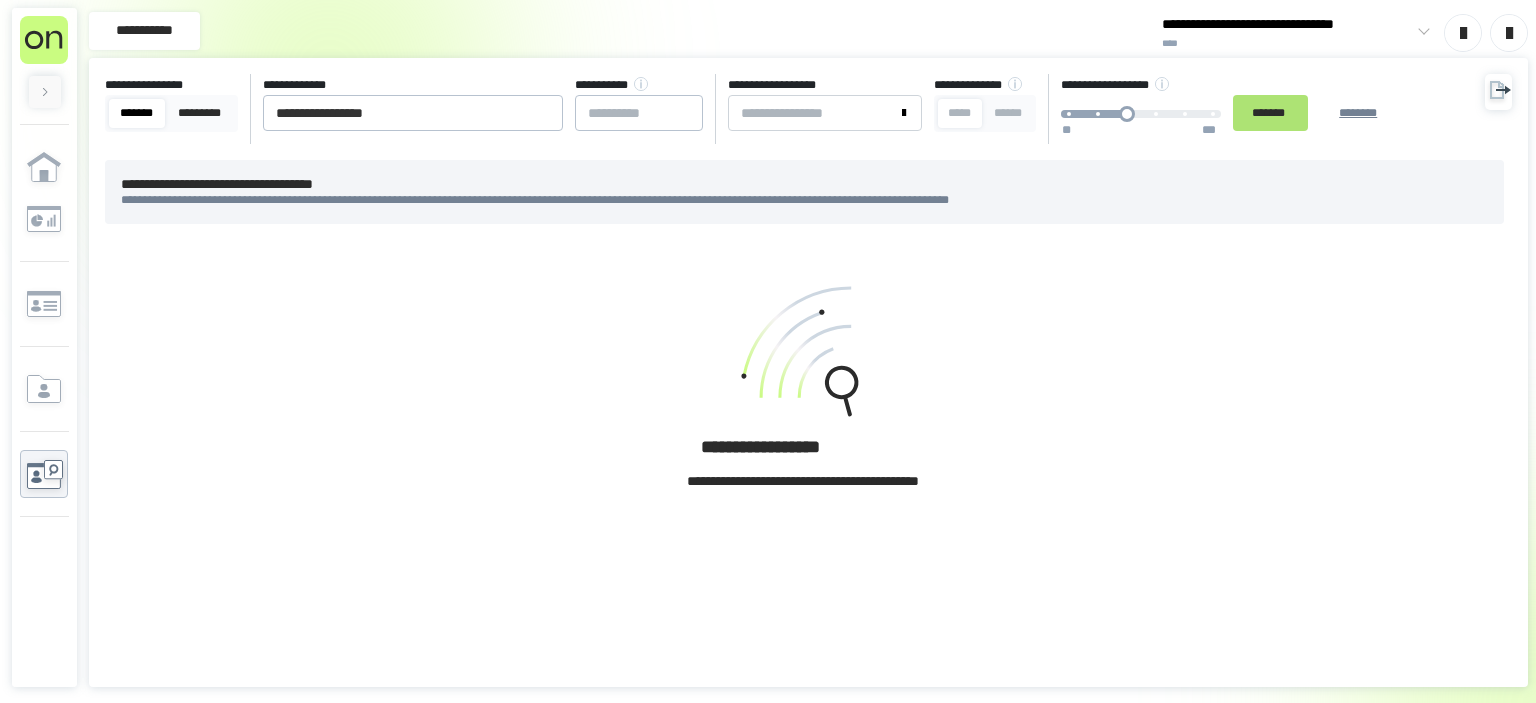 drag, startPoint x: 1302, startPoint y: 110, endPoint x: 1006, endPoint y: 365, distance: 390.69296 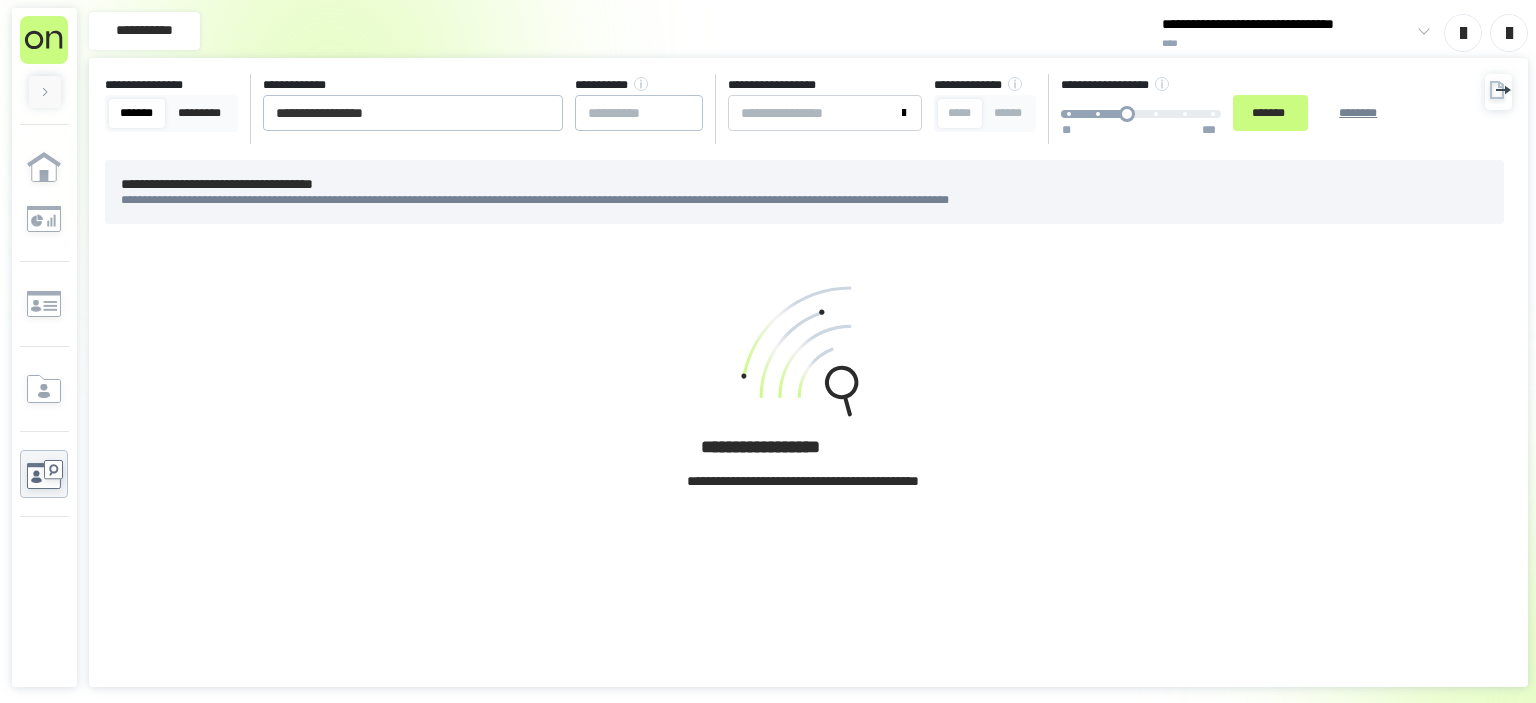 click on "*******" at bounding box center (1270, 113) 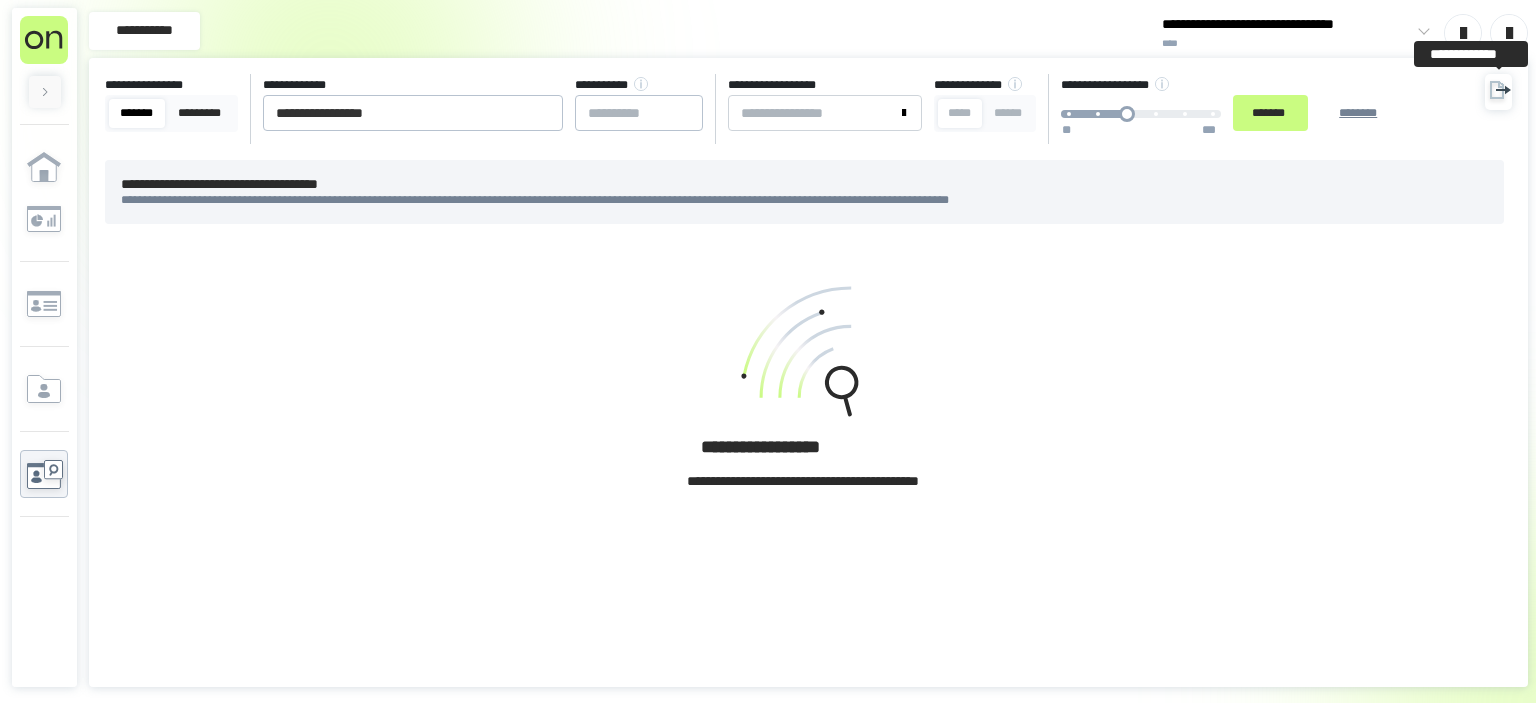 click 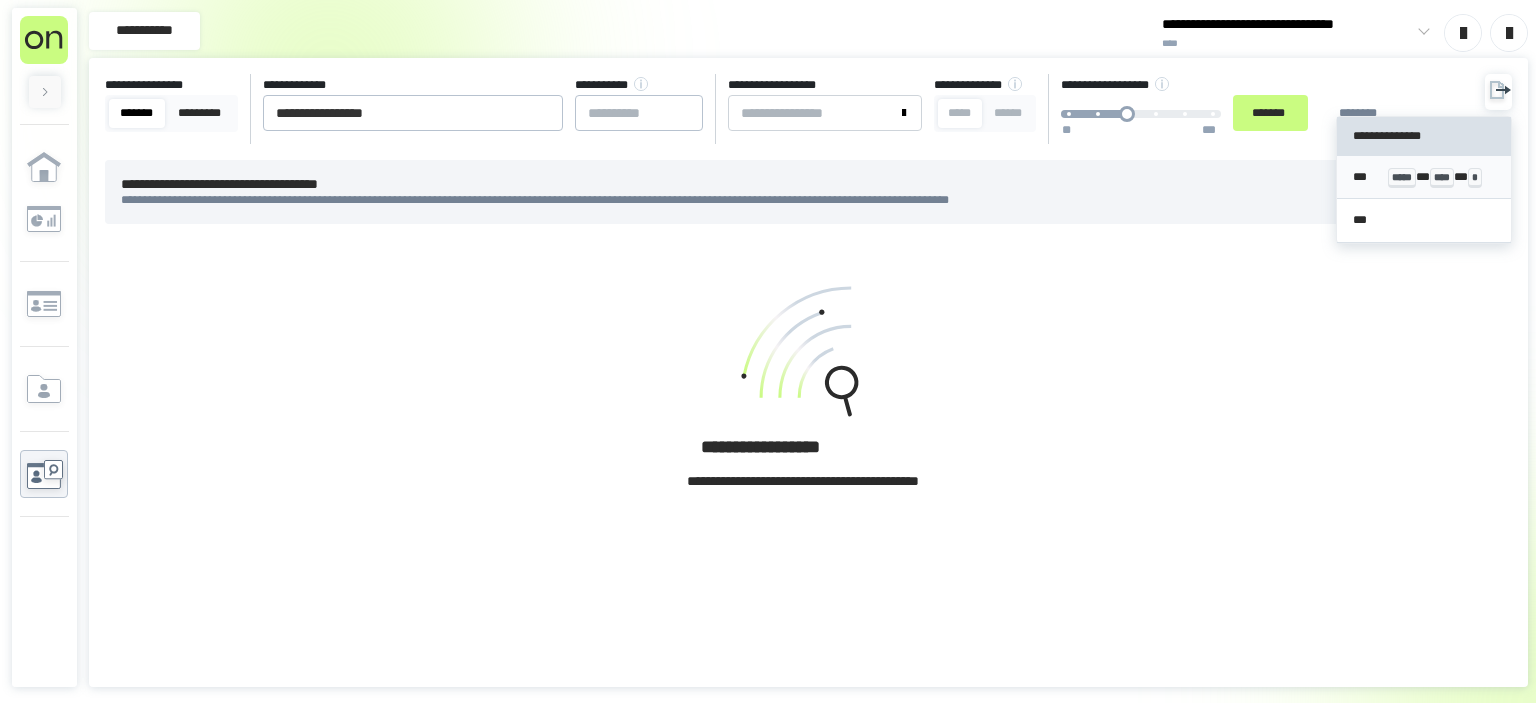 click on "*** ***** * **** *   *" at bounding box center (1424, 177) 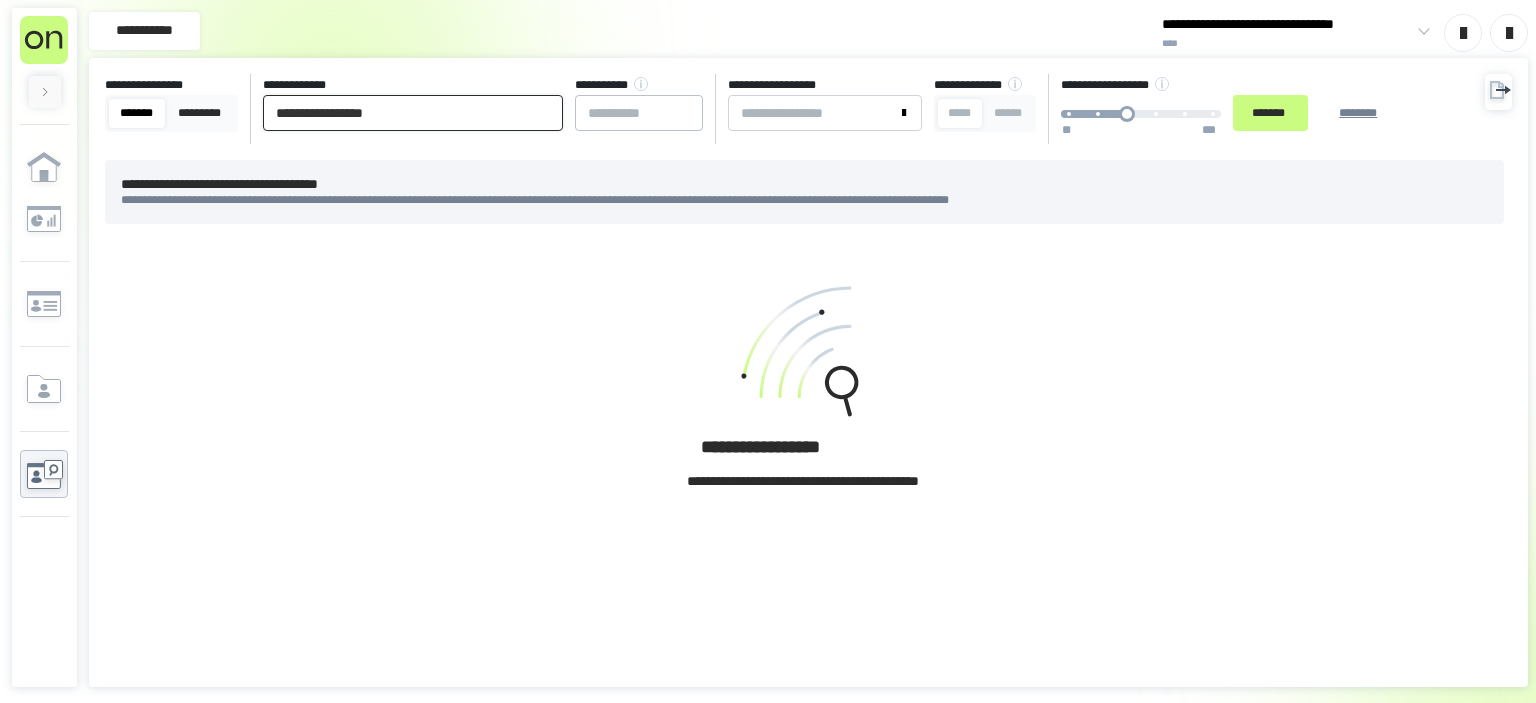 drag, startPoint x: 422, startPoint y: 116, endPoint x: 0, endPoint y: 155, distance: 423.7983 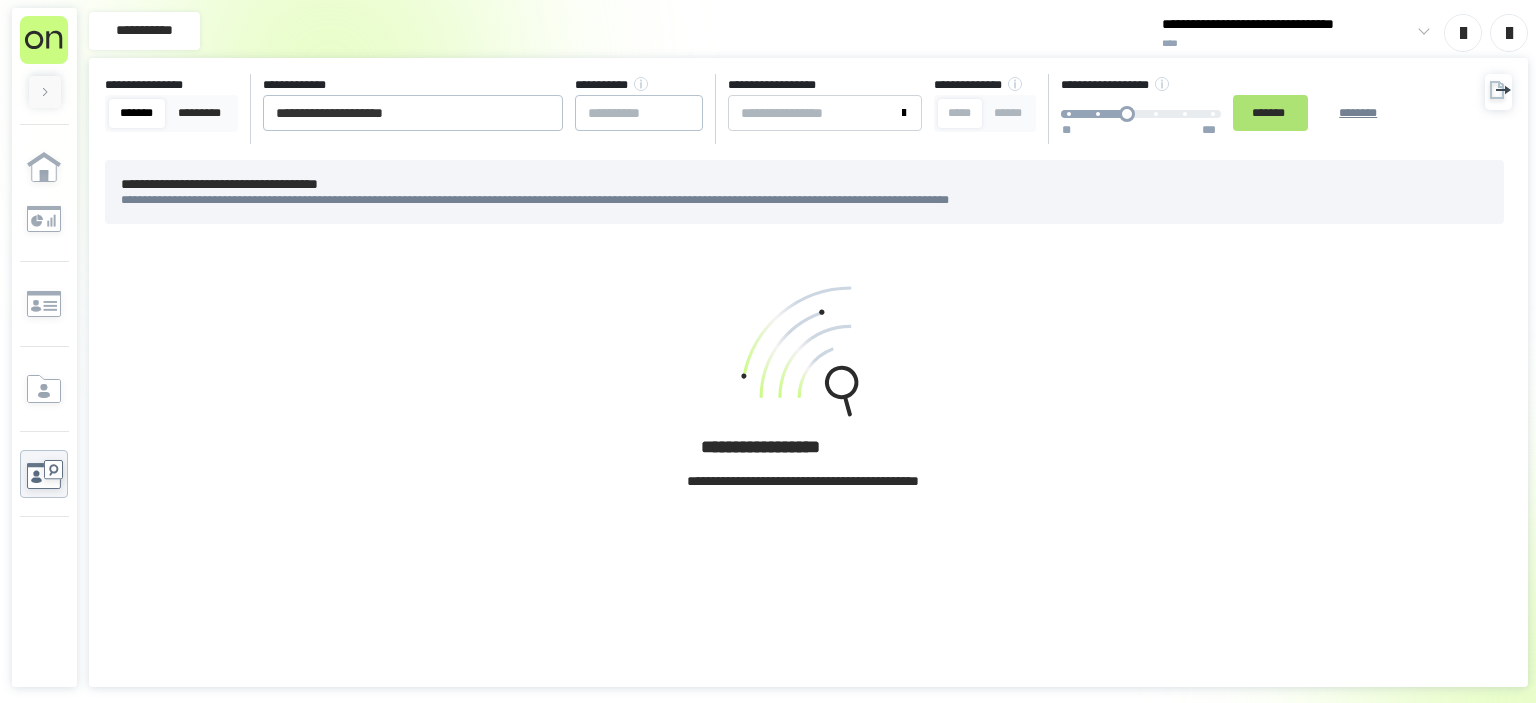 click on "*******" at bounding box center (1270, 113) 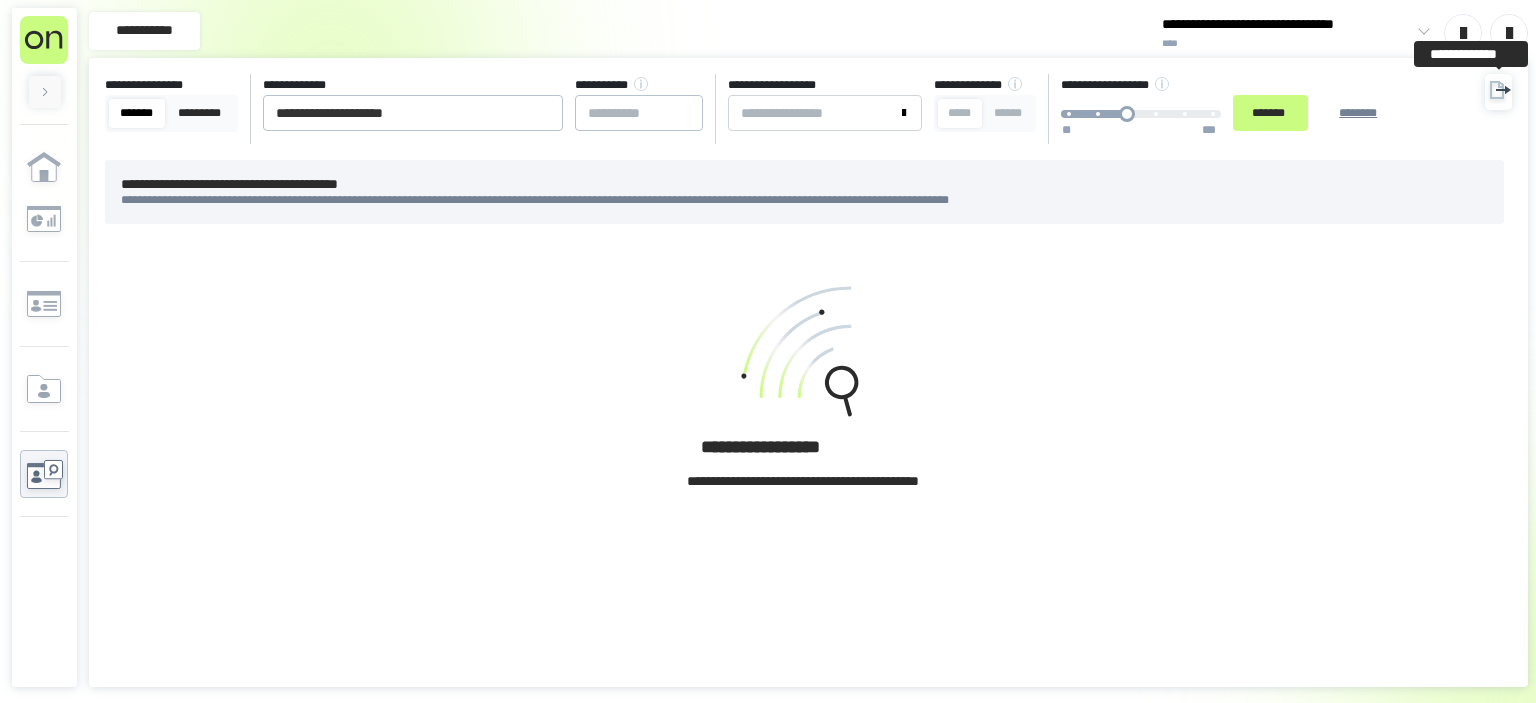 click 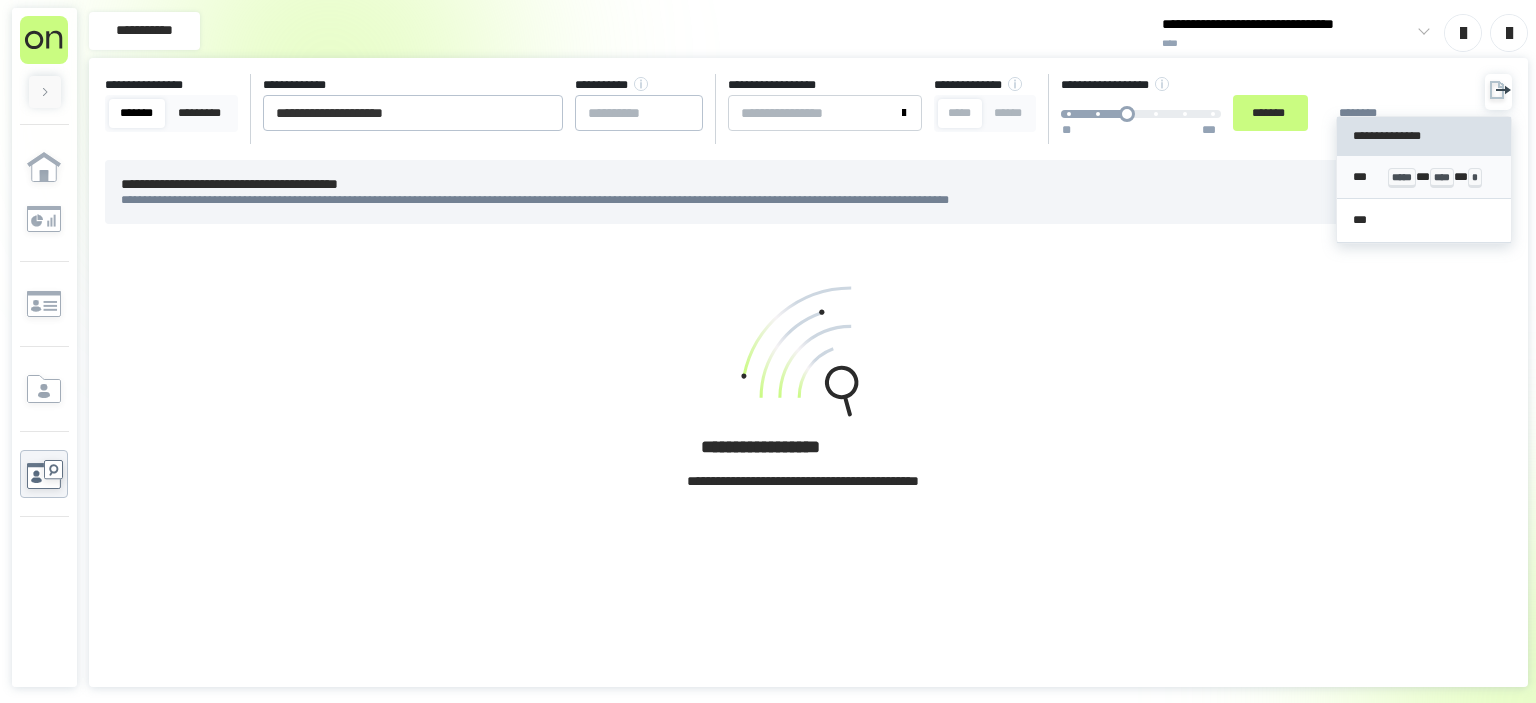click on "*** ***** * **** *   *" at bounding box center [1424, 177] 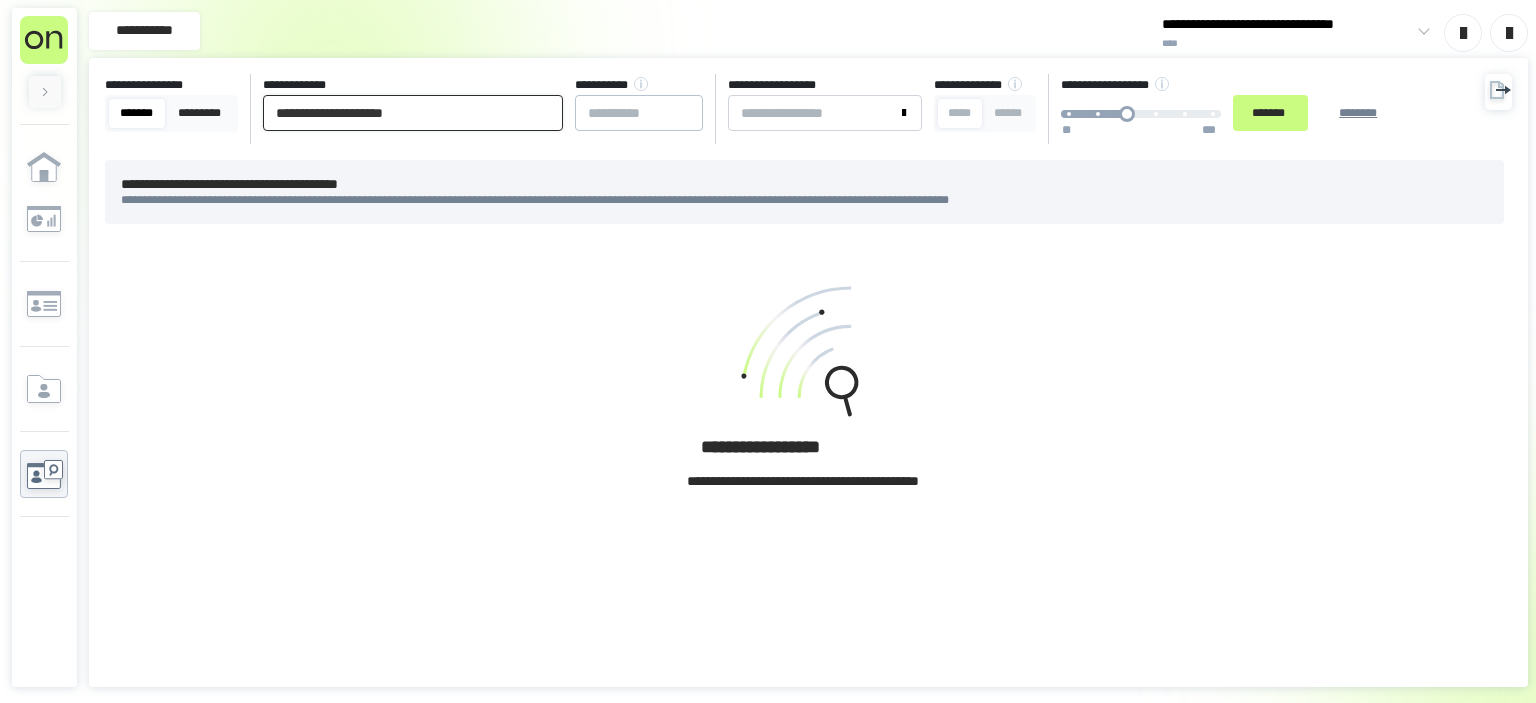 drag, startPoint x: 501, startPoint y: 117, endPoint x: 0, endPoint y: 103, distance: 501.19556 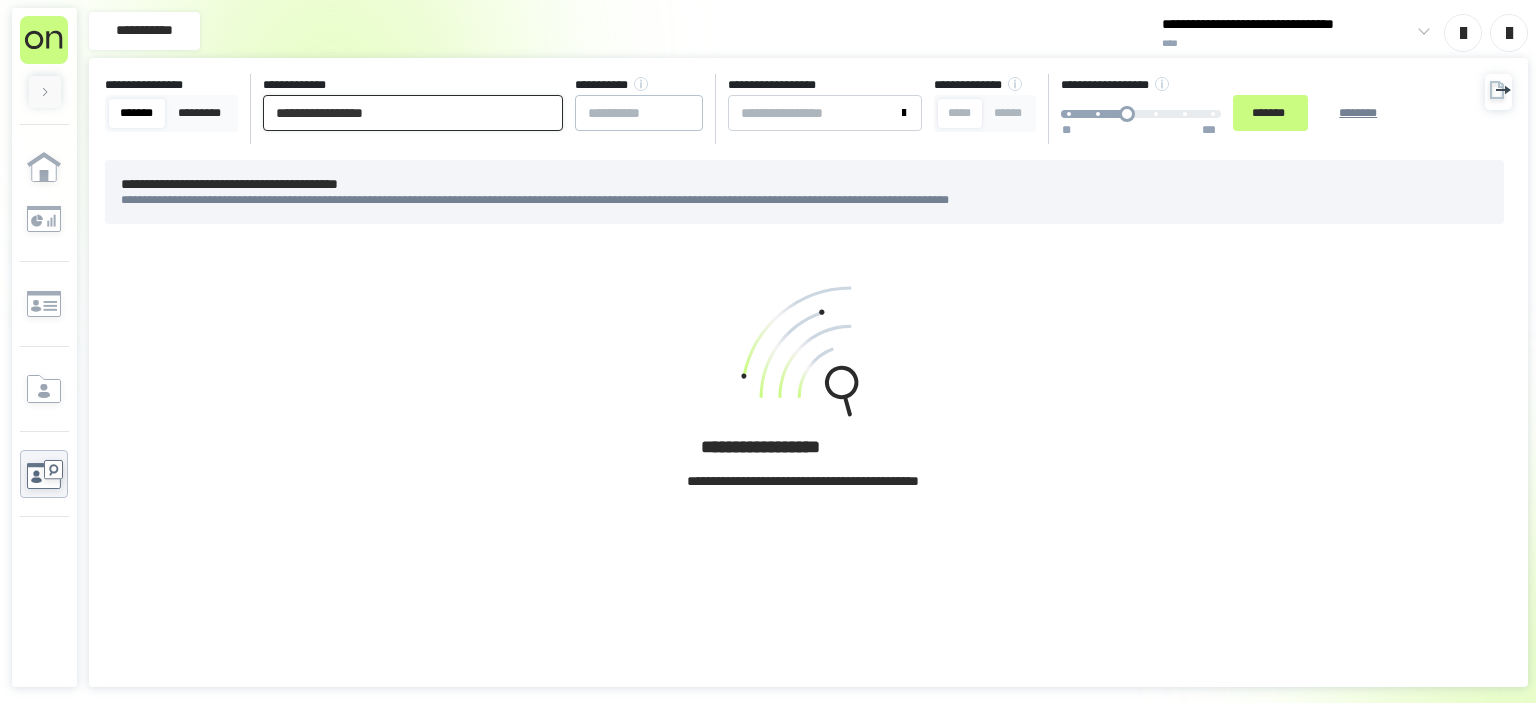drag, startPoint x: 514, startPoint y: 111, endPoint x: 0, endPoint y: 110, distance: 514.001 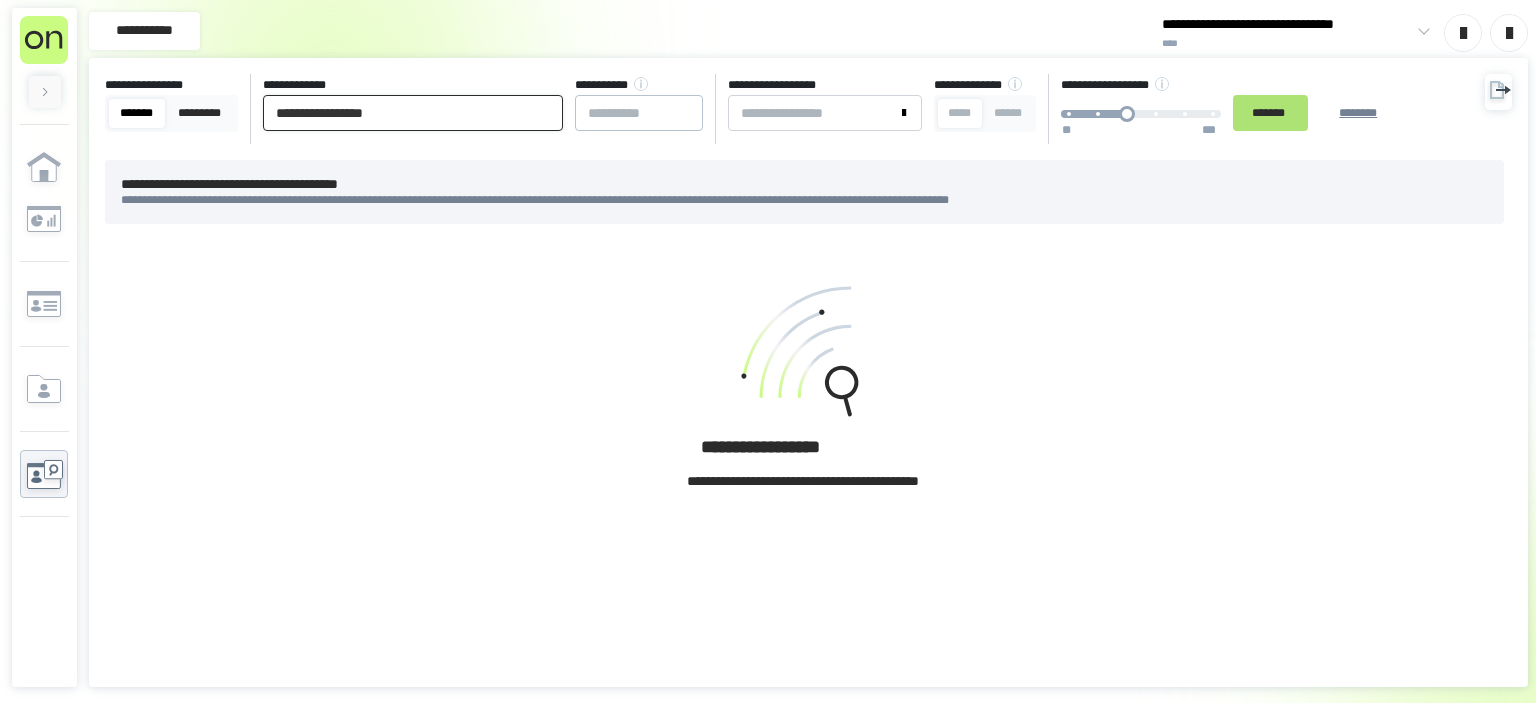 type on "**********" 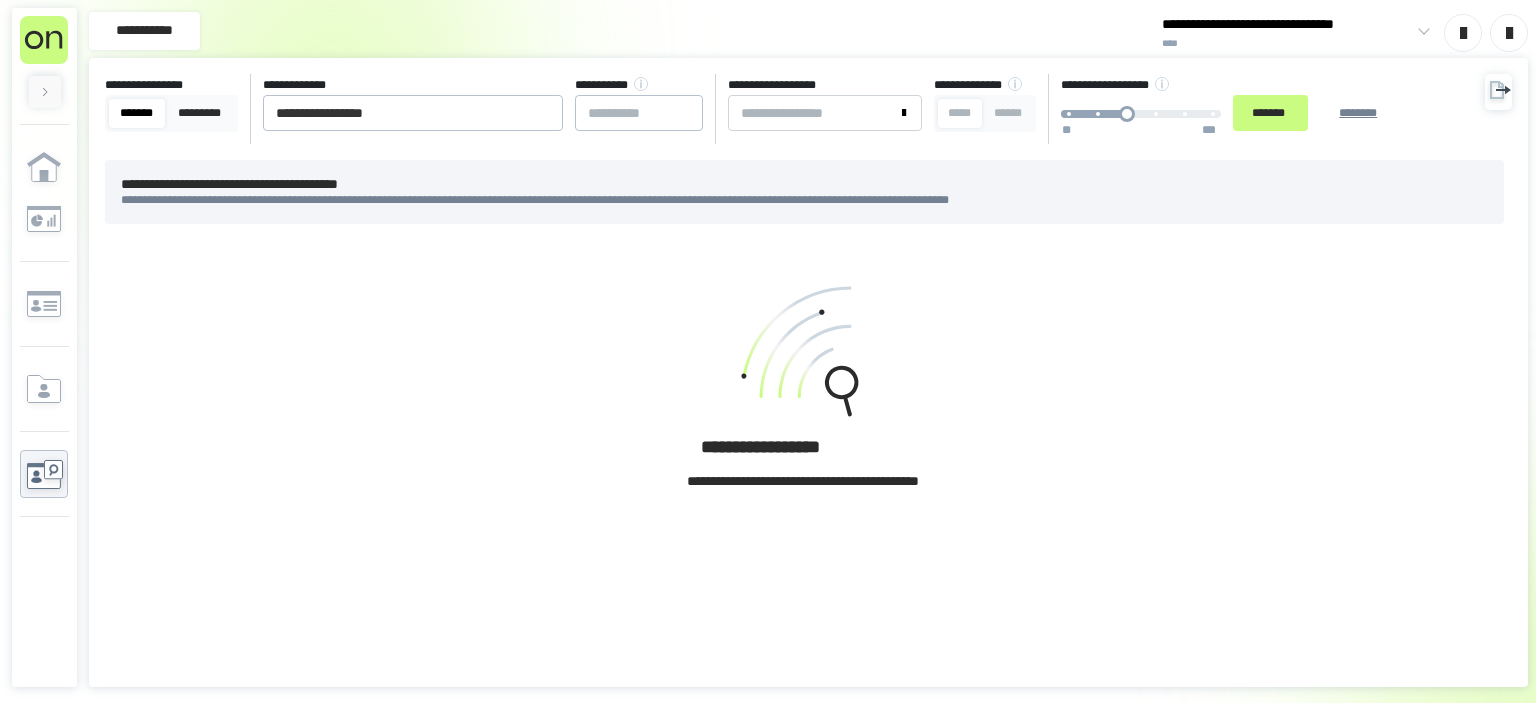 drag, startPoint x: 1343, startPoint y: 120, endPoint x: 1271, endPoint y: 161, distance: 82.85529 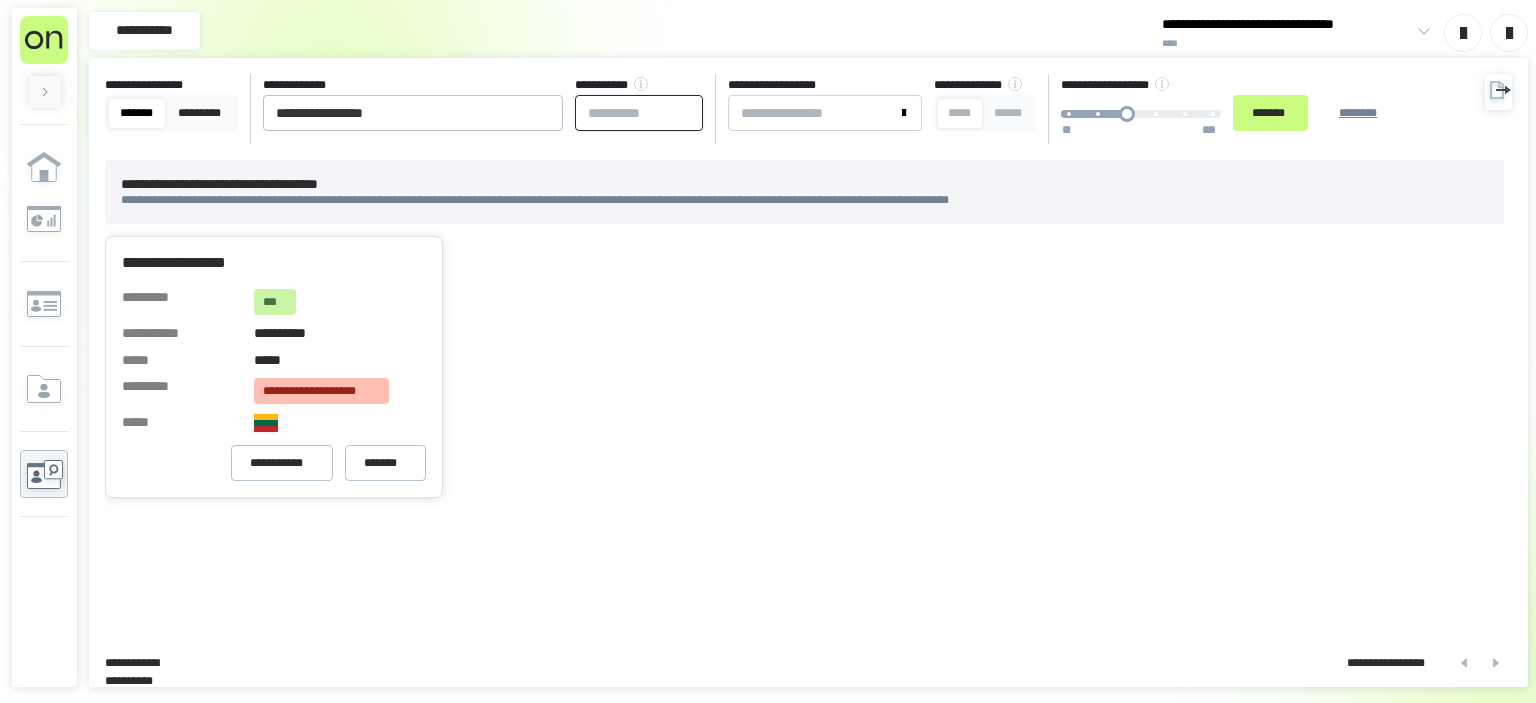 click at bounding box center [639, 113] 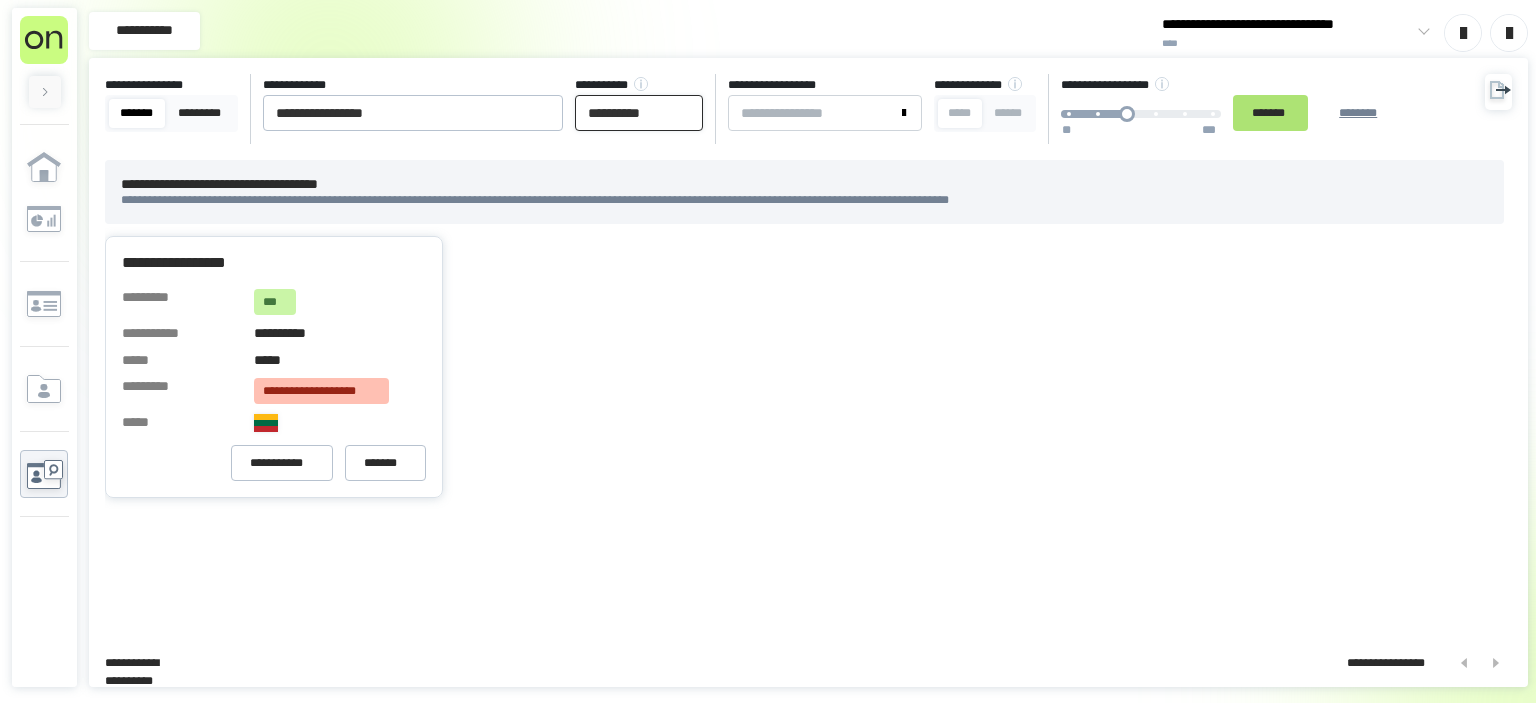 type on "**********" 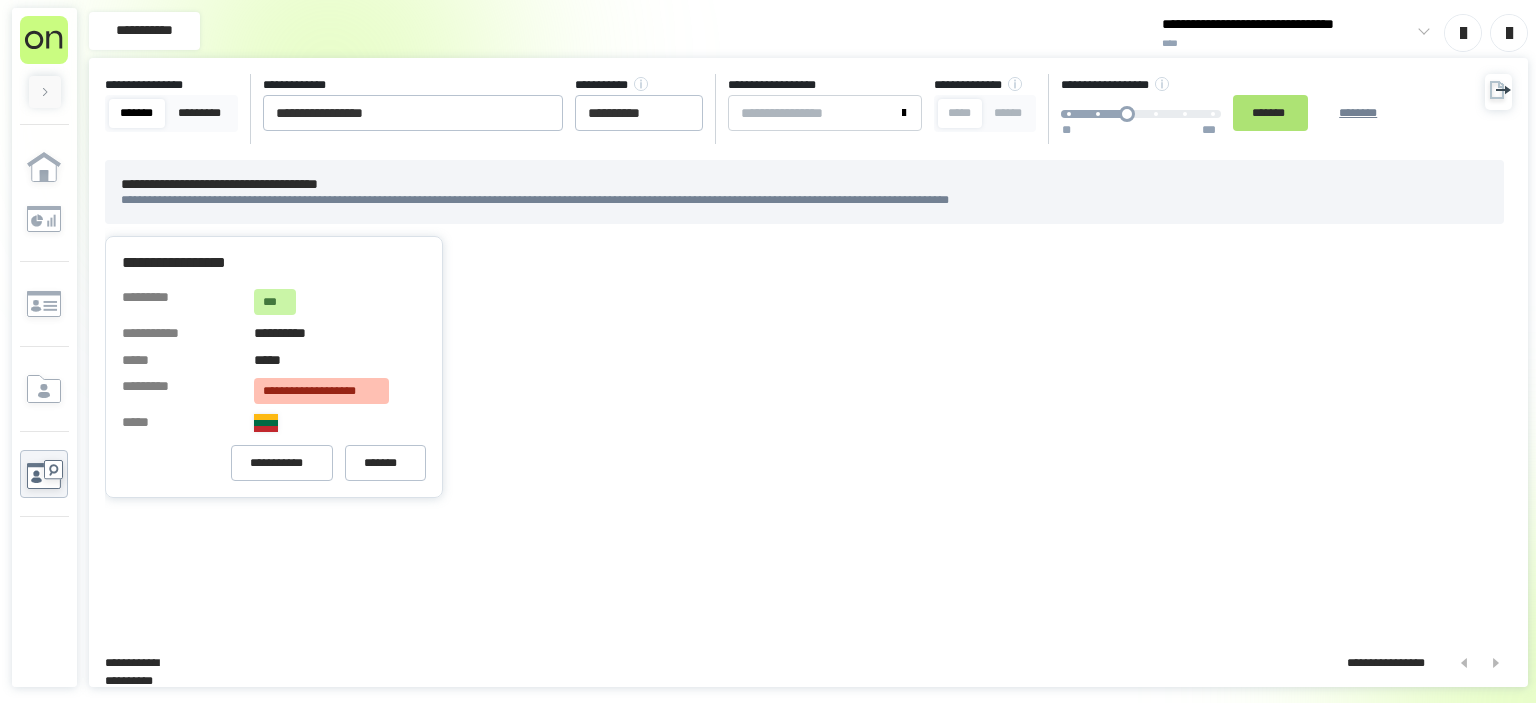 click on "*******" at bounding box center [1270, 113] 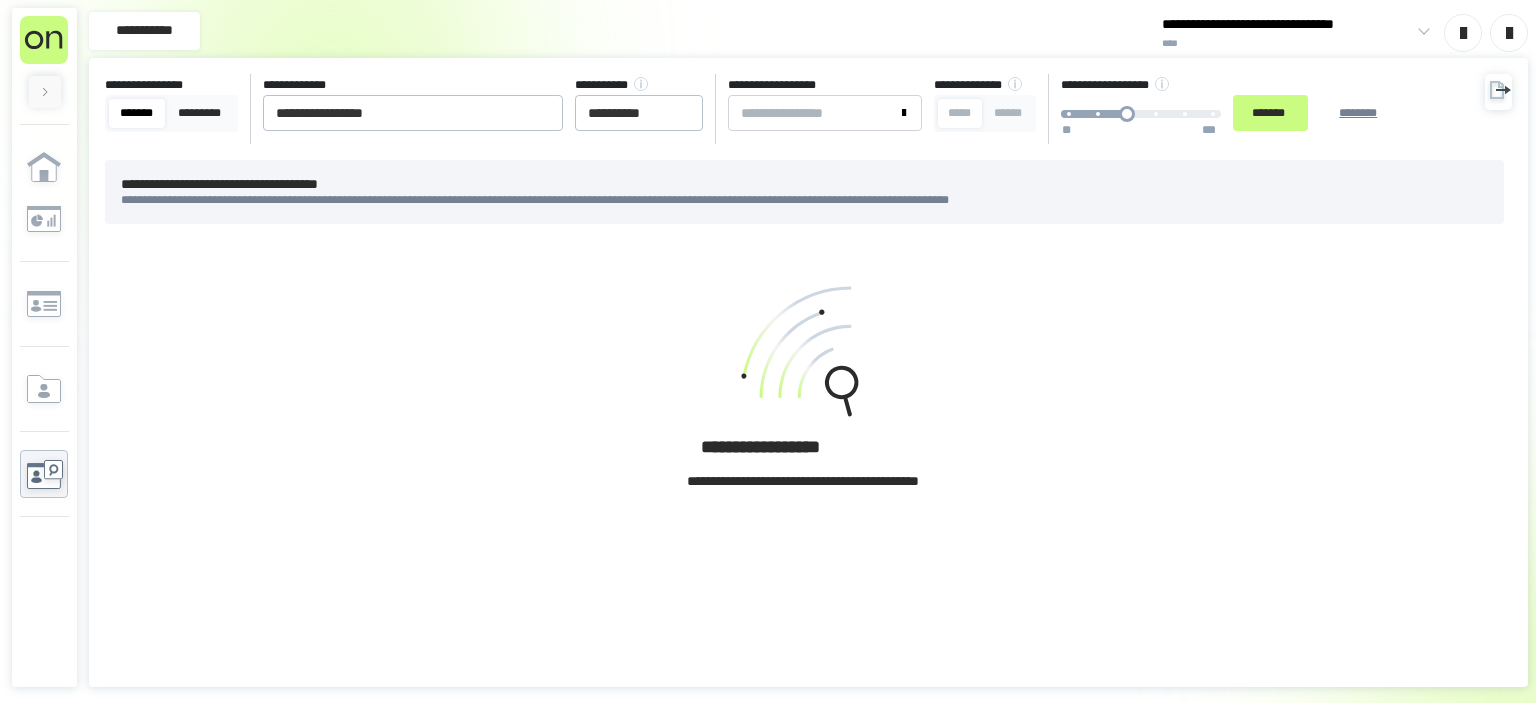 click on "**********" at bounding box center [808, 109] 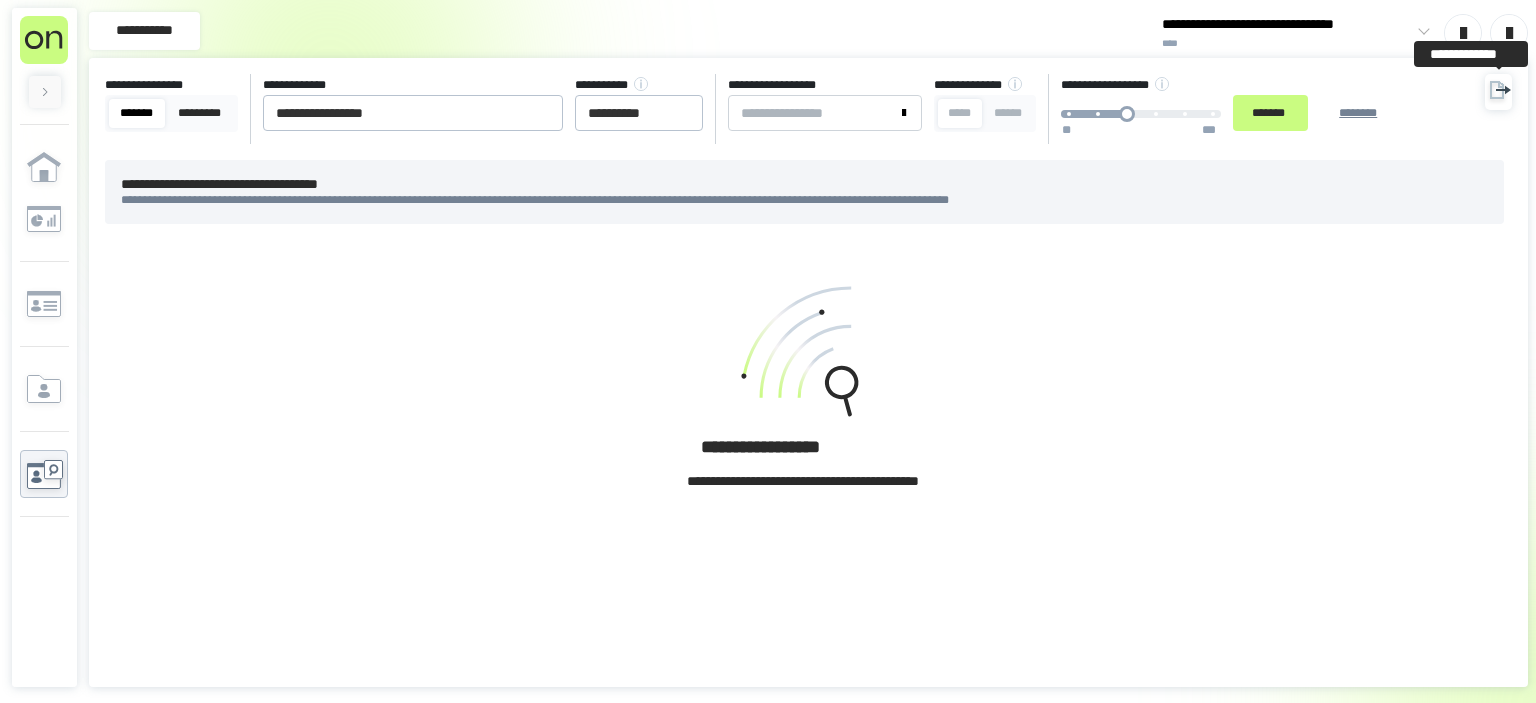click 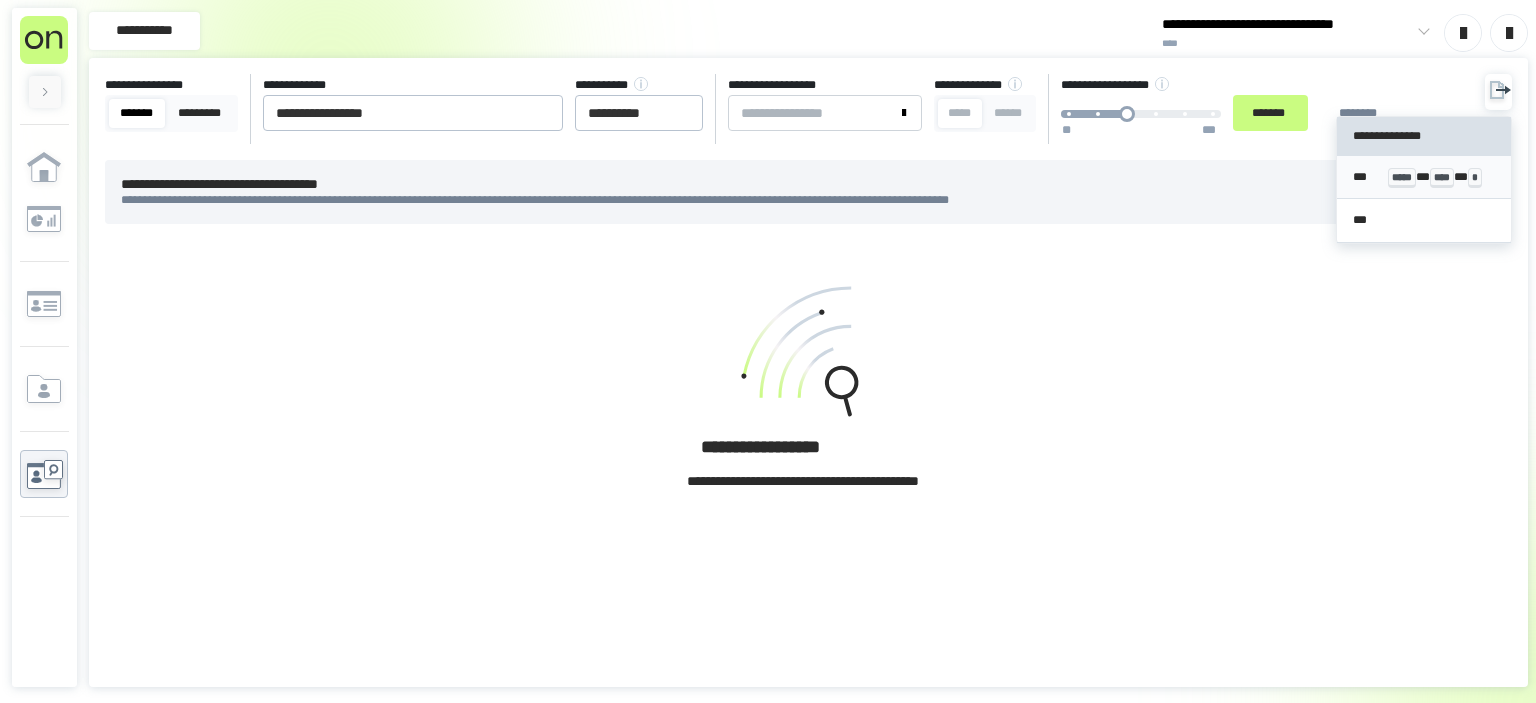 click on "*** ***** * **** *   *" at bounding box center [1424, 177] 